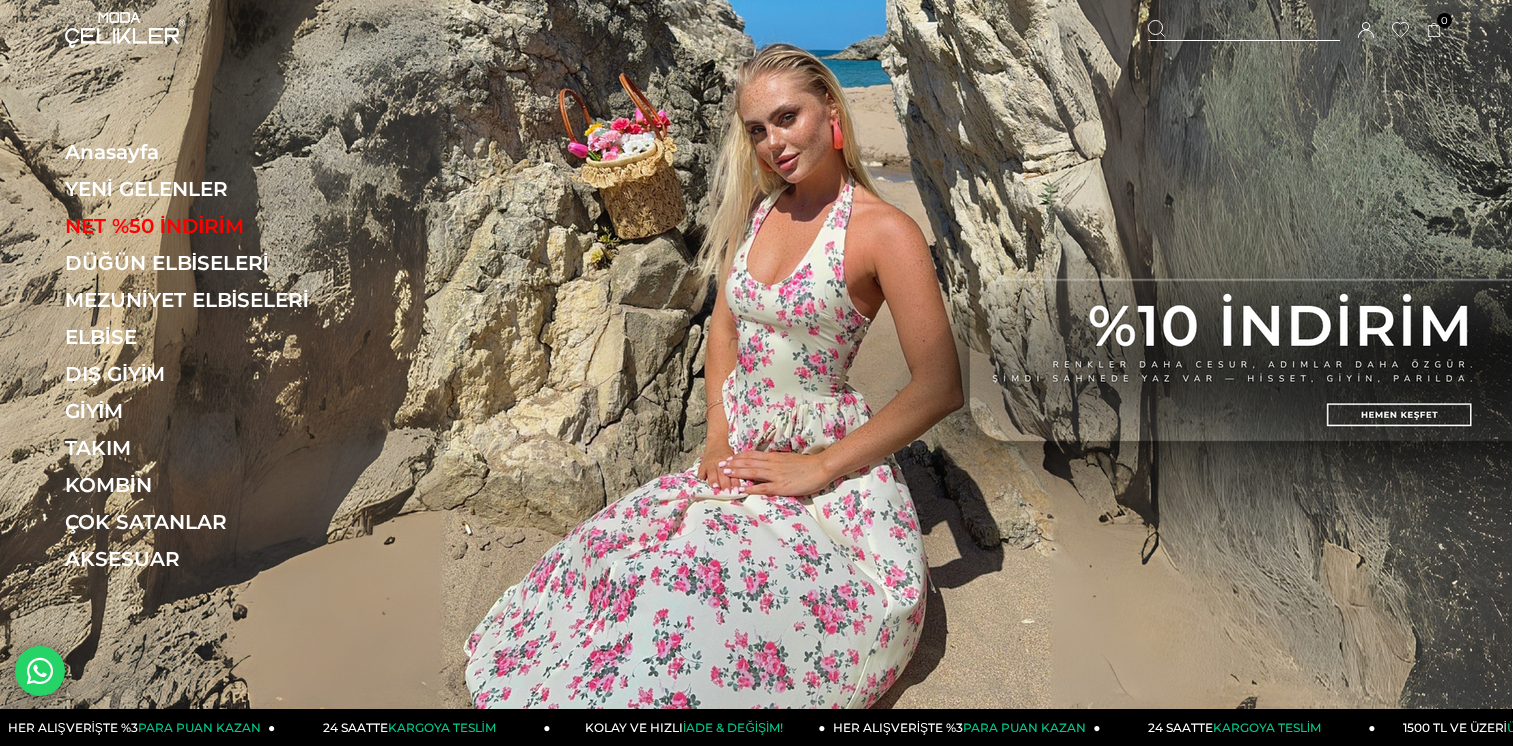 scroll, scrollTop: 0, scrollLeft: 0, axis: both 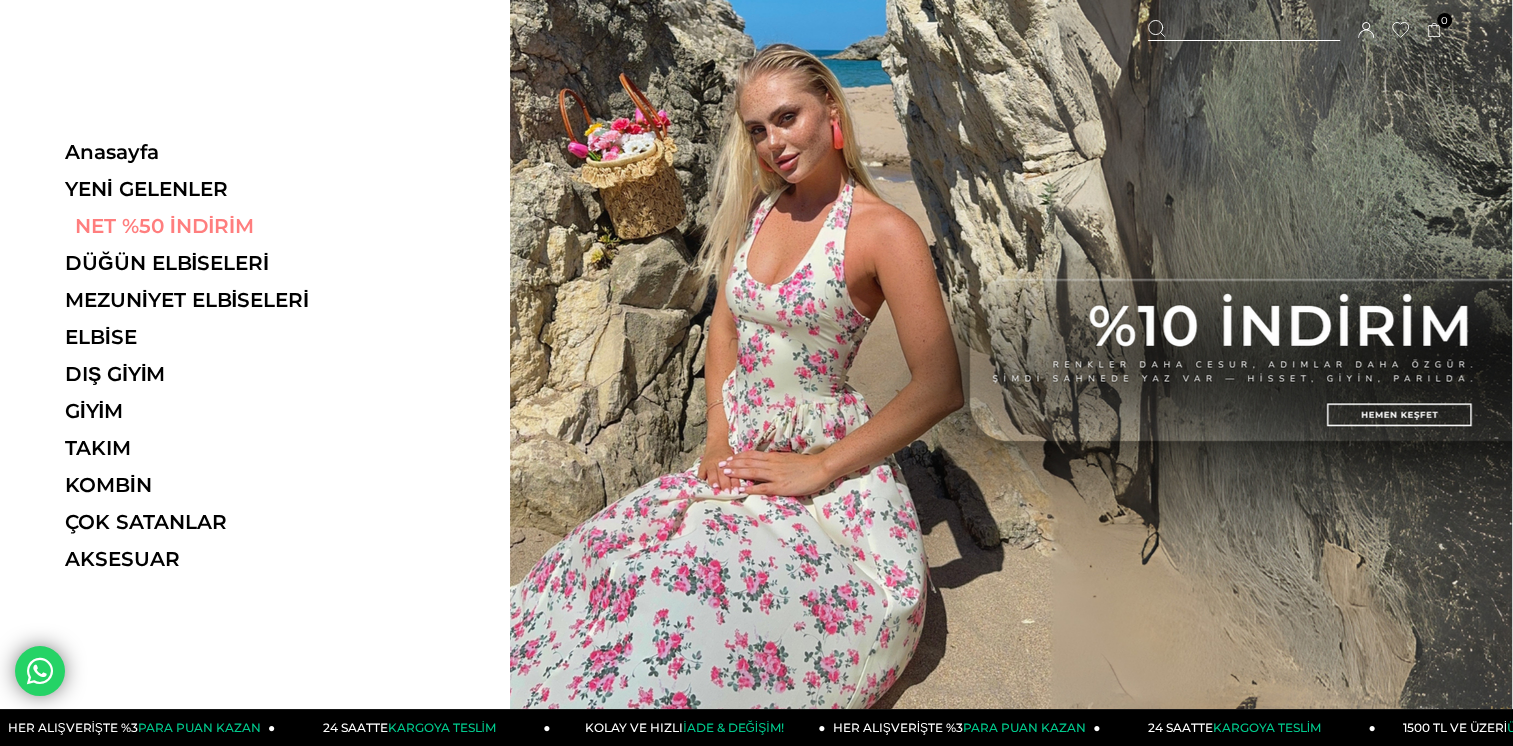 click on "NET %50 İNDİRİM" at bounding box center (202, 226) 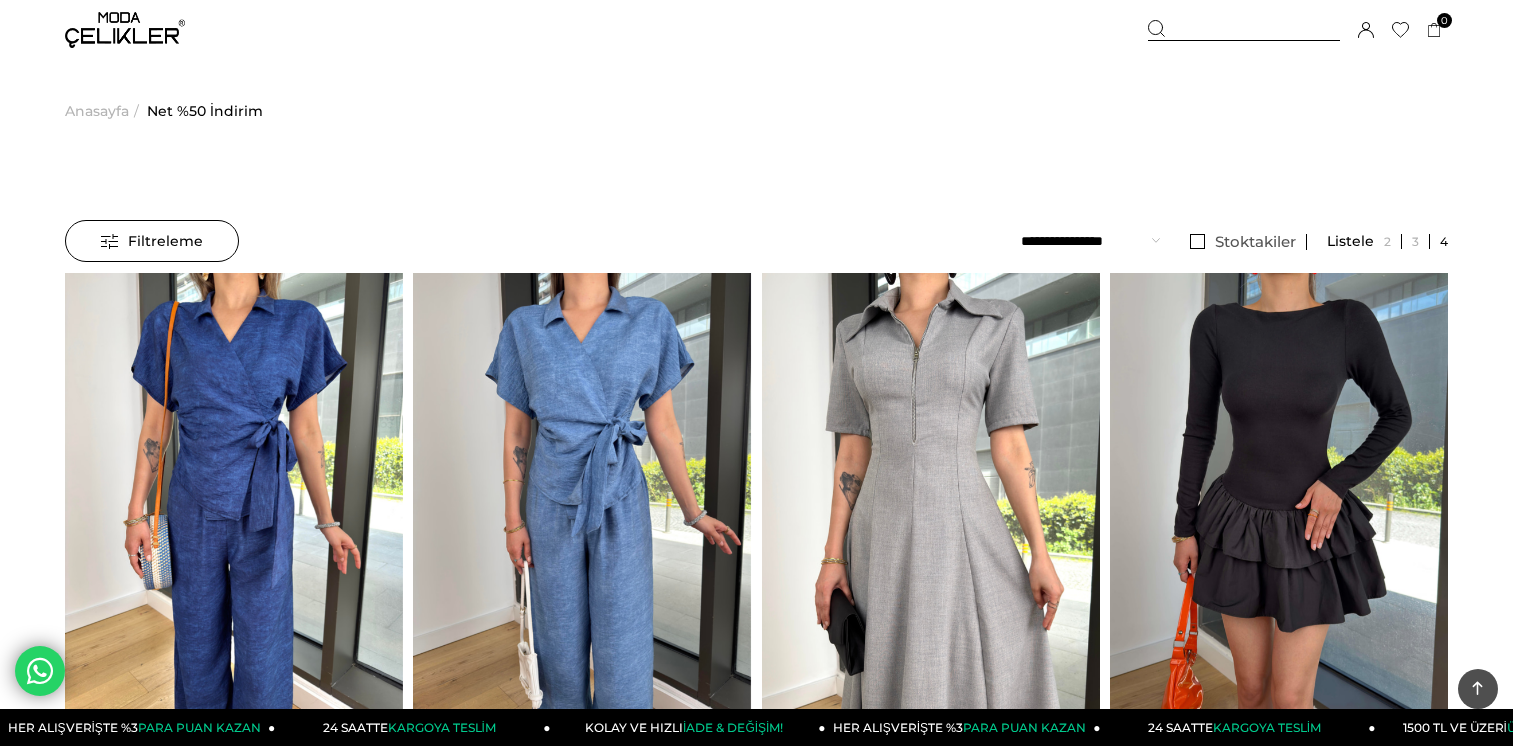 scroll, scrollTop: 436, scrollLeft: 0, axis: vertical 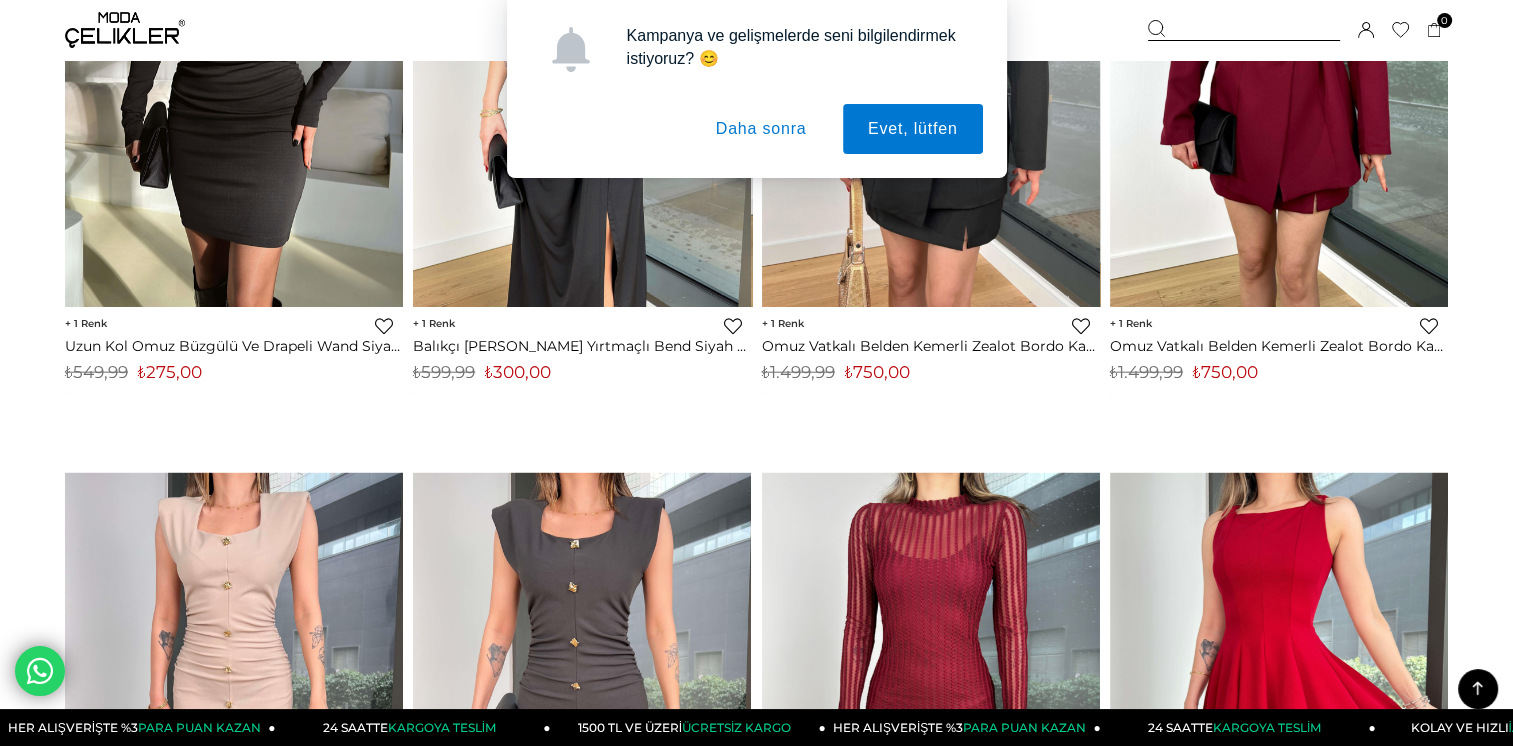 click on "Daha sonra" at bounding box center (761, 129) 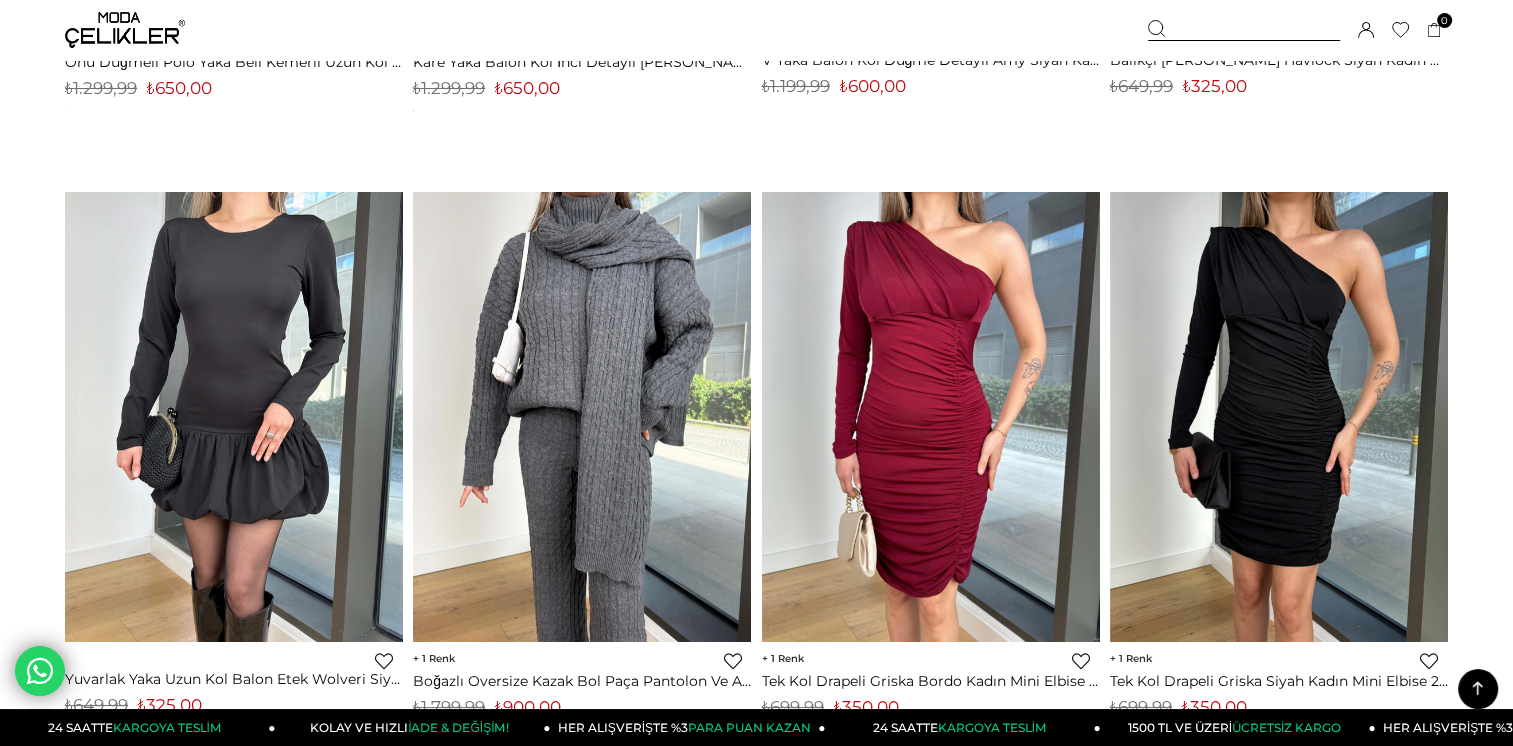 scroll, scrollTop: 7536, scrollLeft: 0, axis: vertical 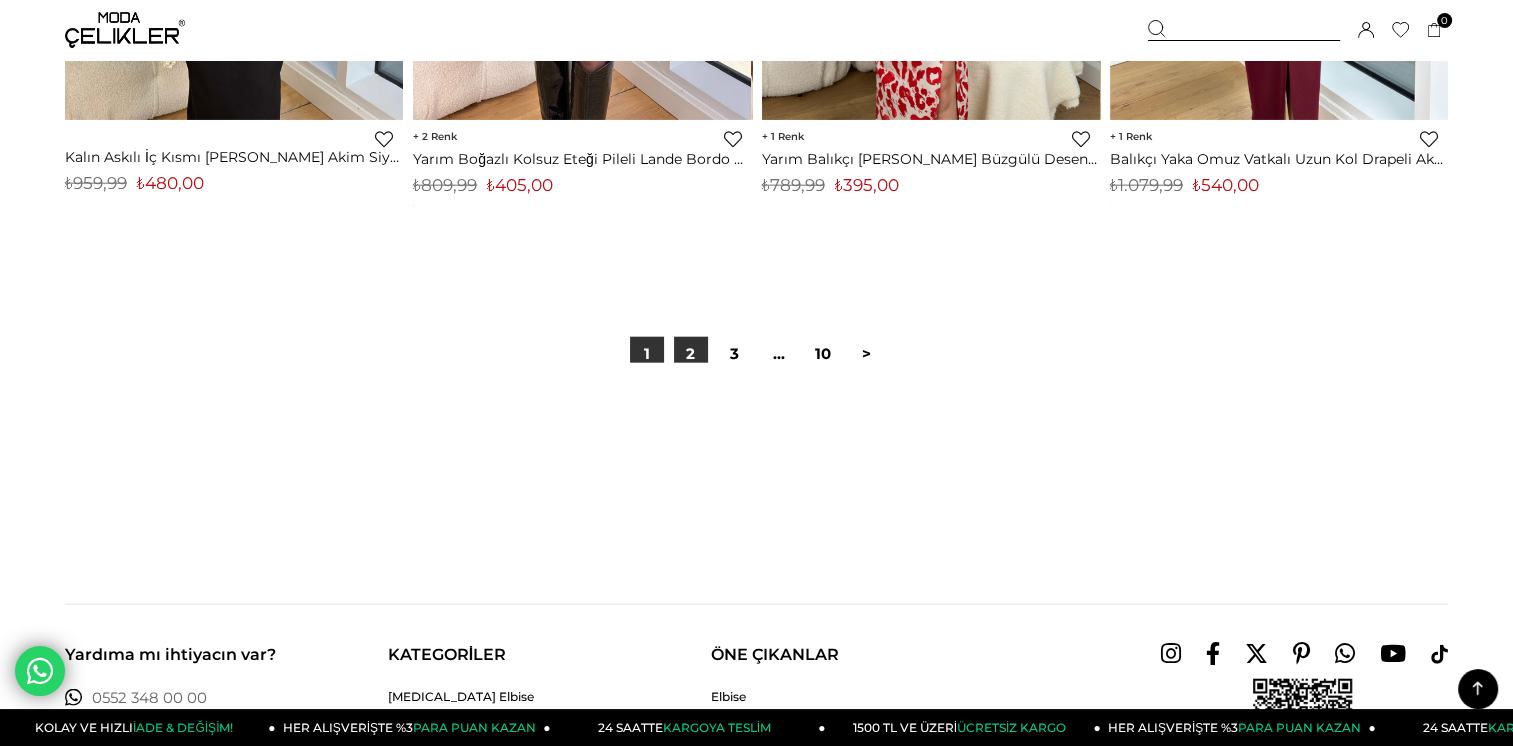 click on "2" at bounding box center [691, 354] 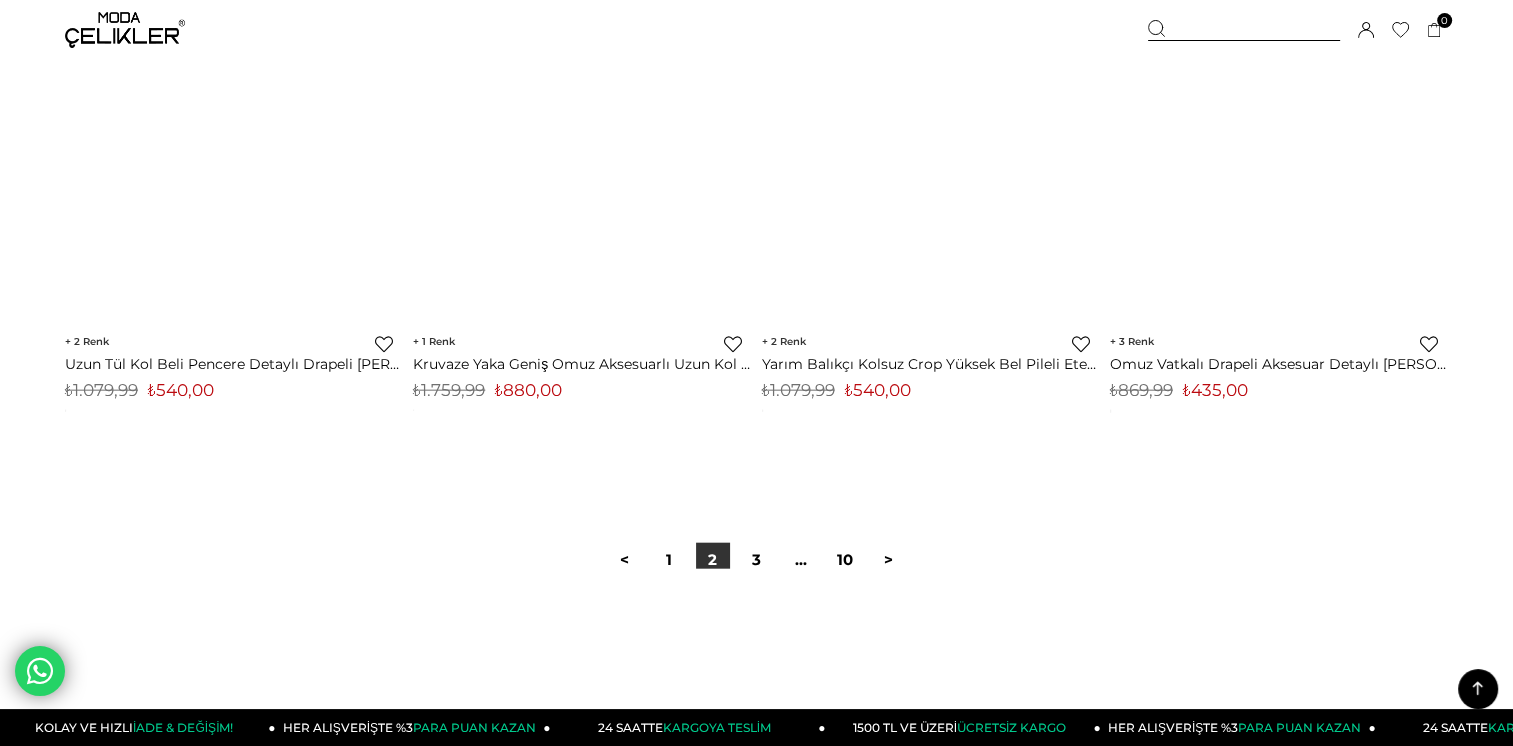 scroll, scrollTop: 12200, scrollLeft: 0, axis: vertical 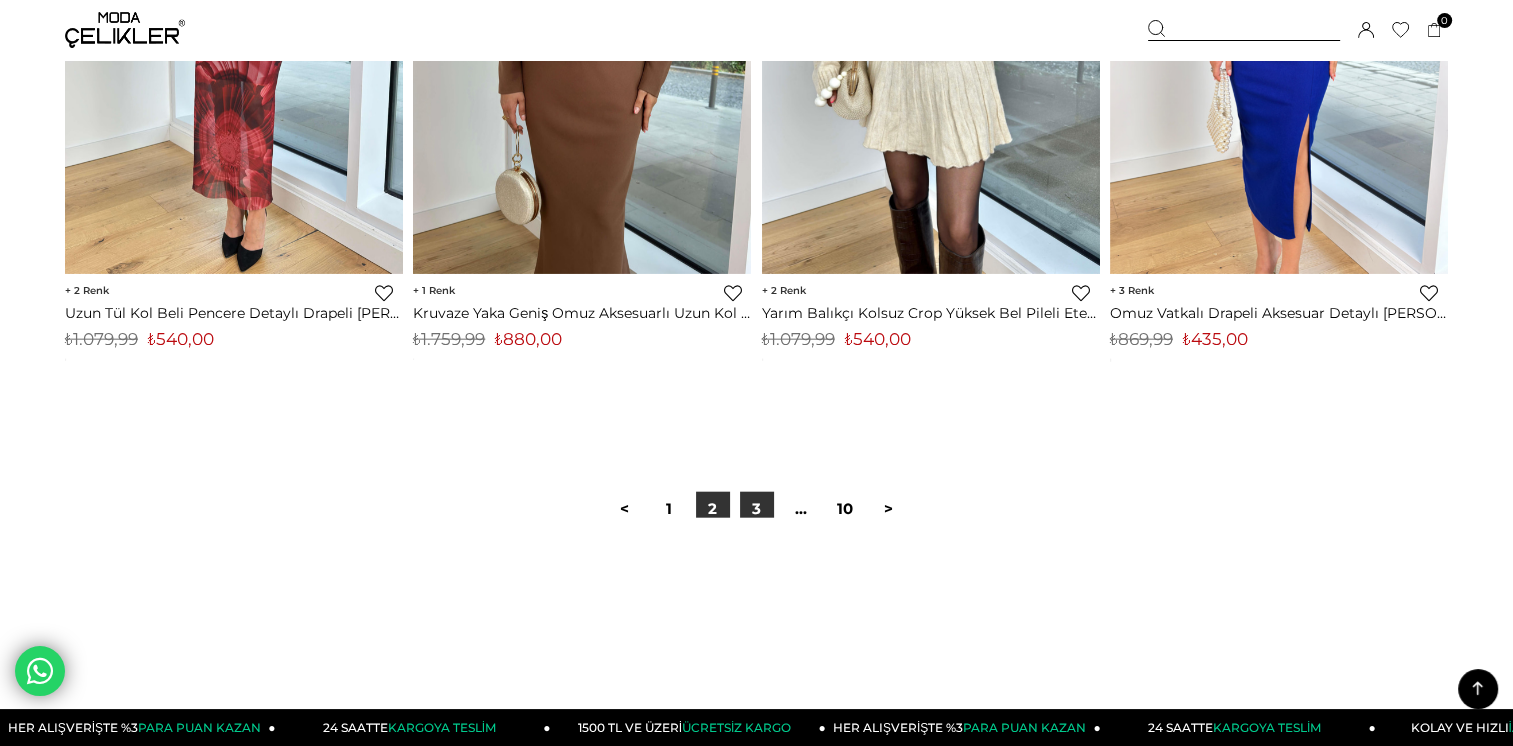 click on "3" at bounding box center (757, 509) 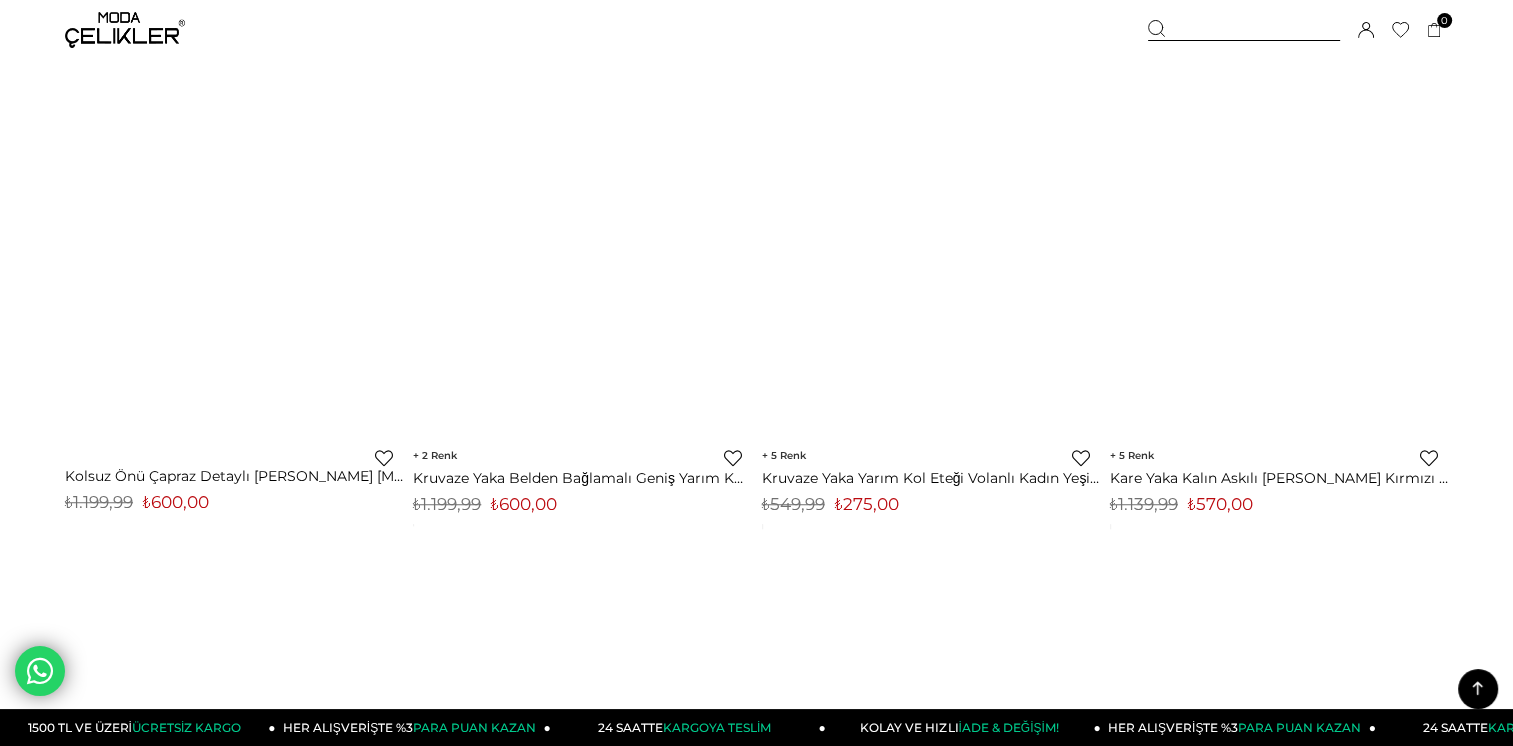 scroll, scrollTop: 8800, scrollLeft: 0, axis: vertical 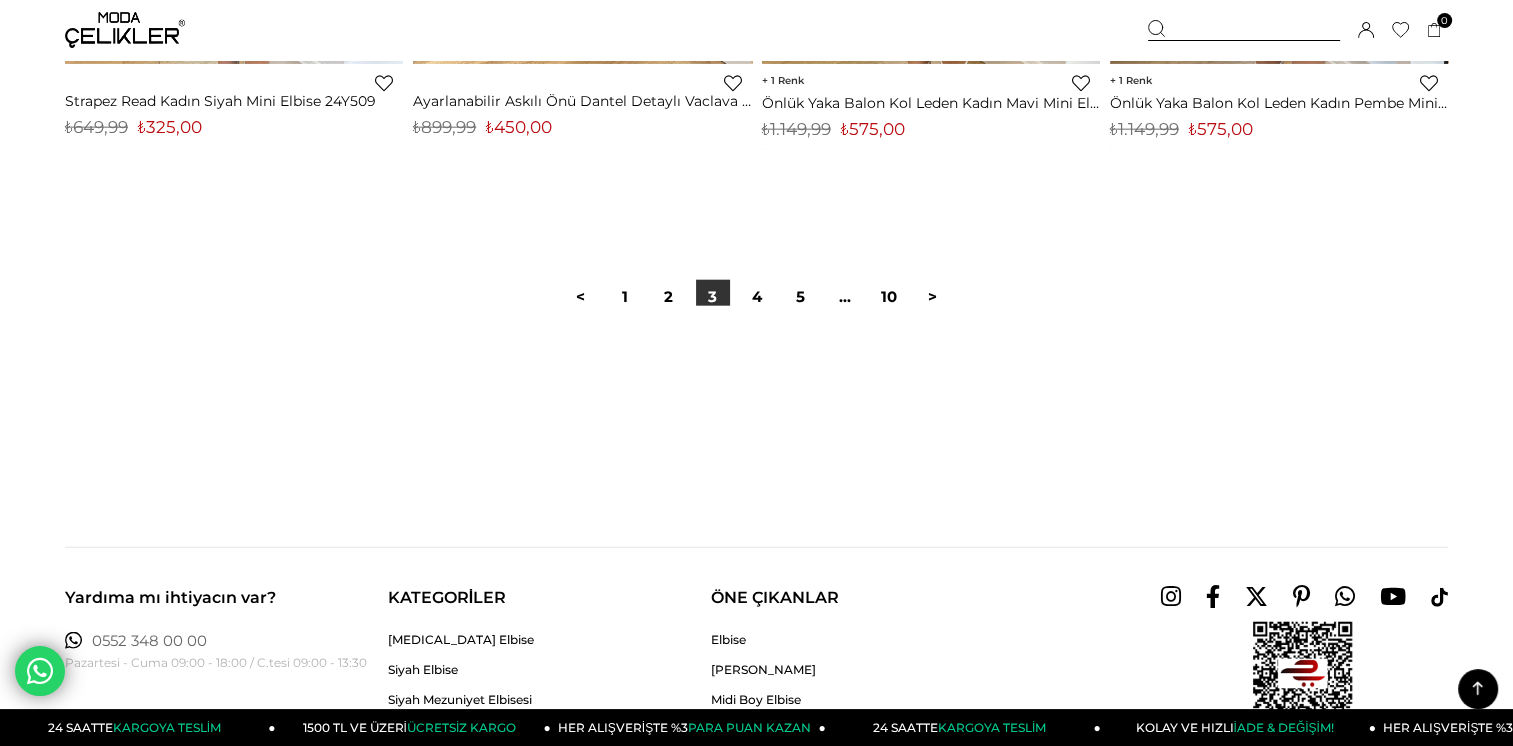 click at bounding box center (756, 370) 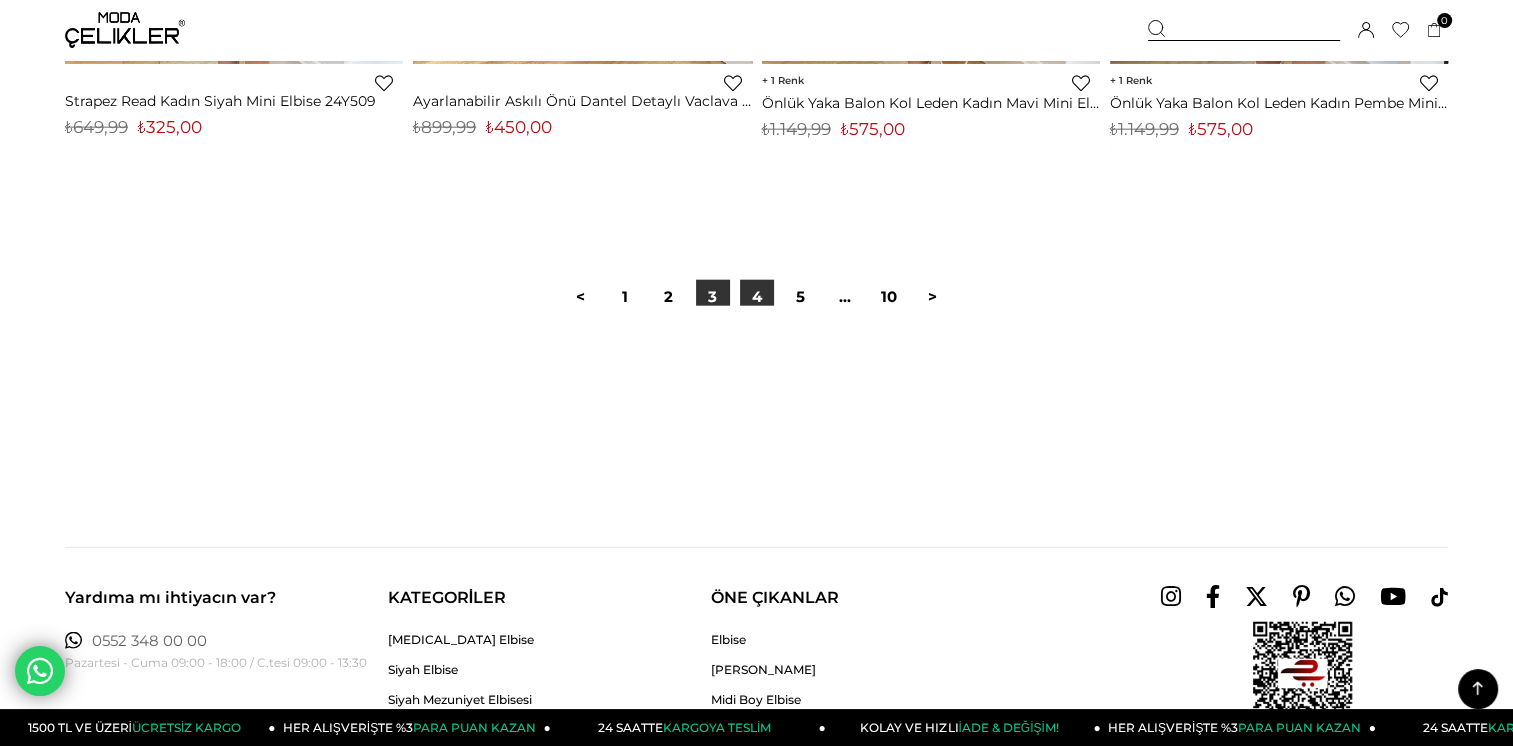 click on "4" at bounding box center [757, 297] 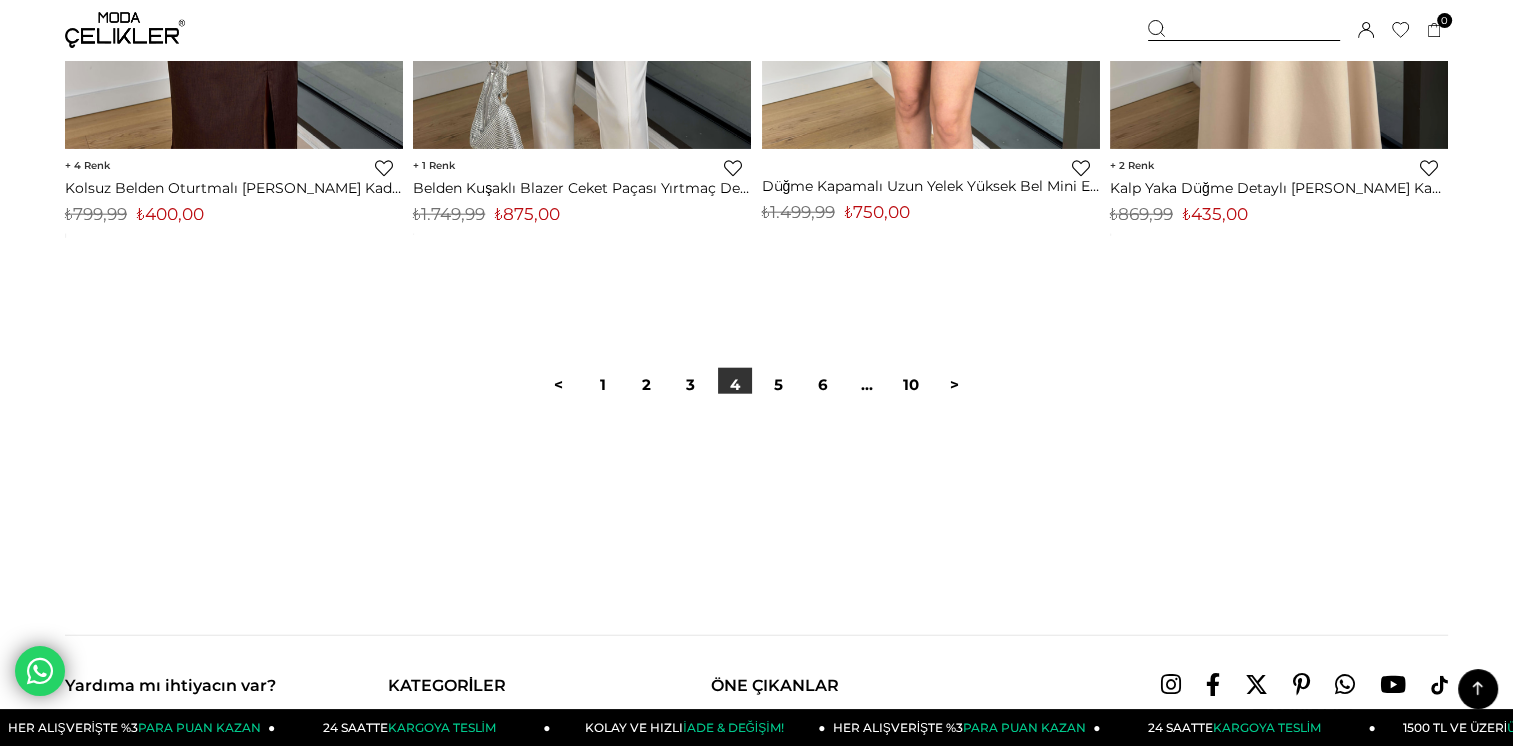 scroll, scrollTop: 12400, scrollLeft: 0, axis: vertical 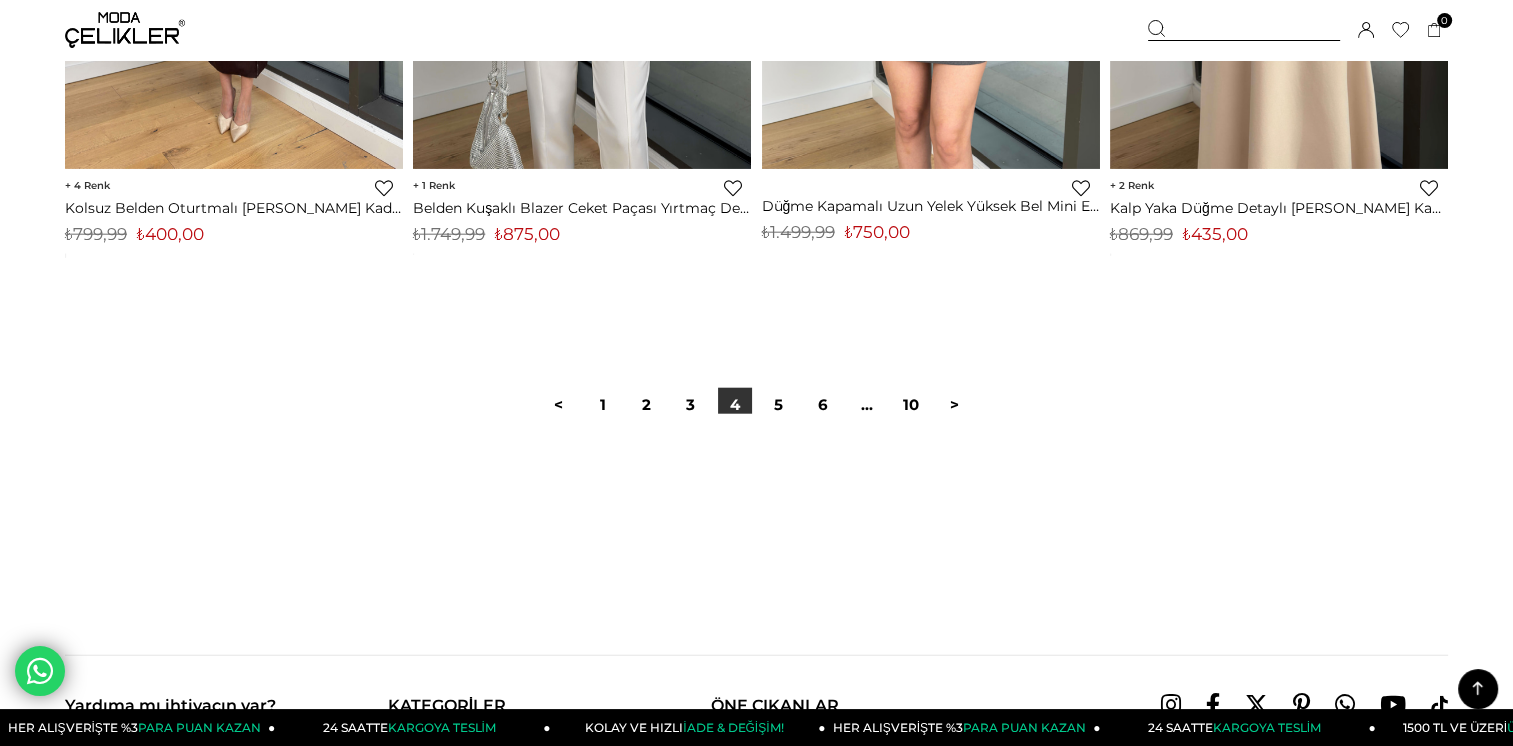 click at bounding box center [125, 30] 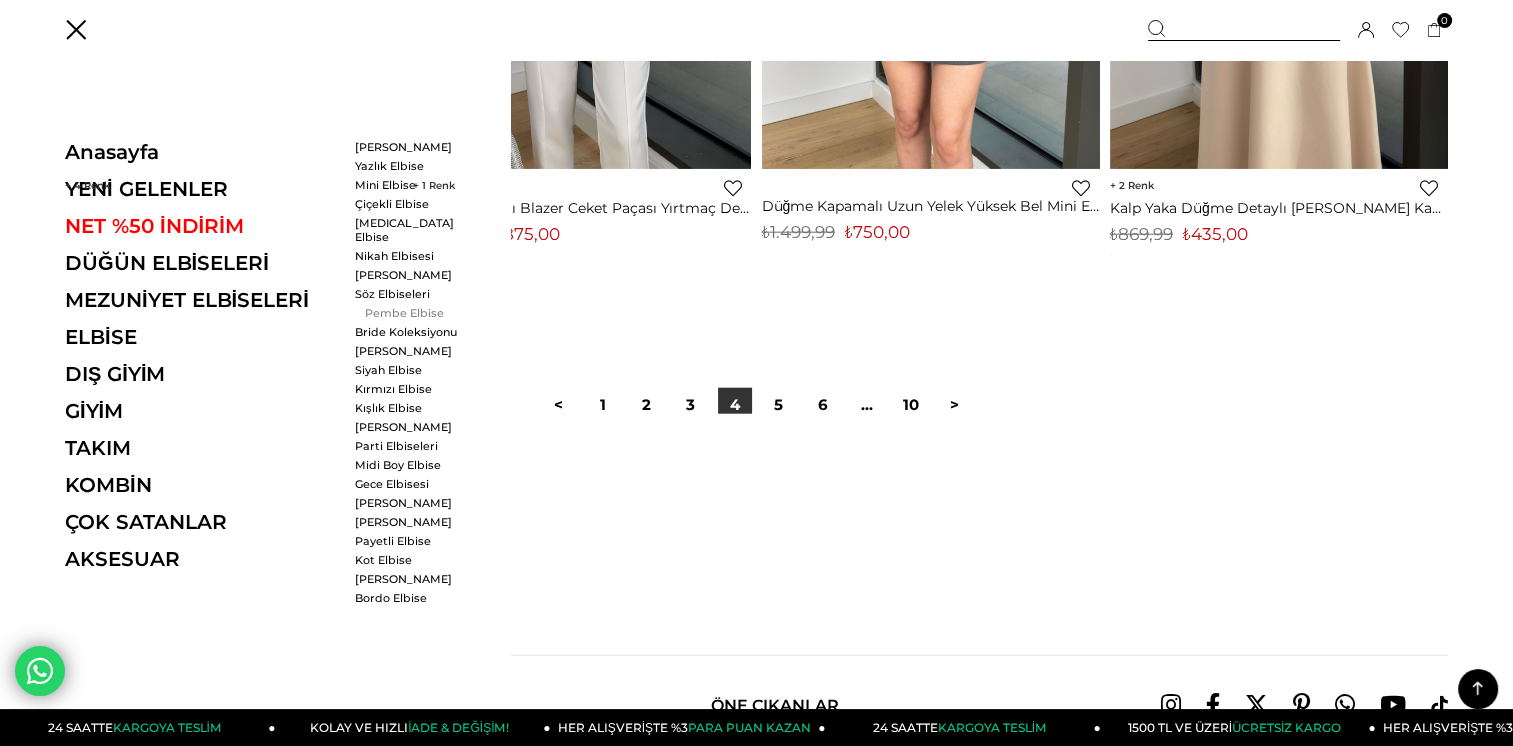 click on "Pembe Elbise" at bounding box center (412, 313) 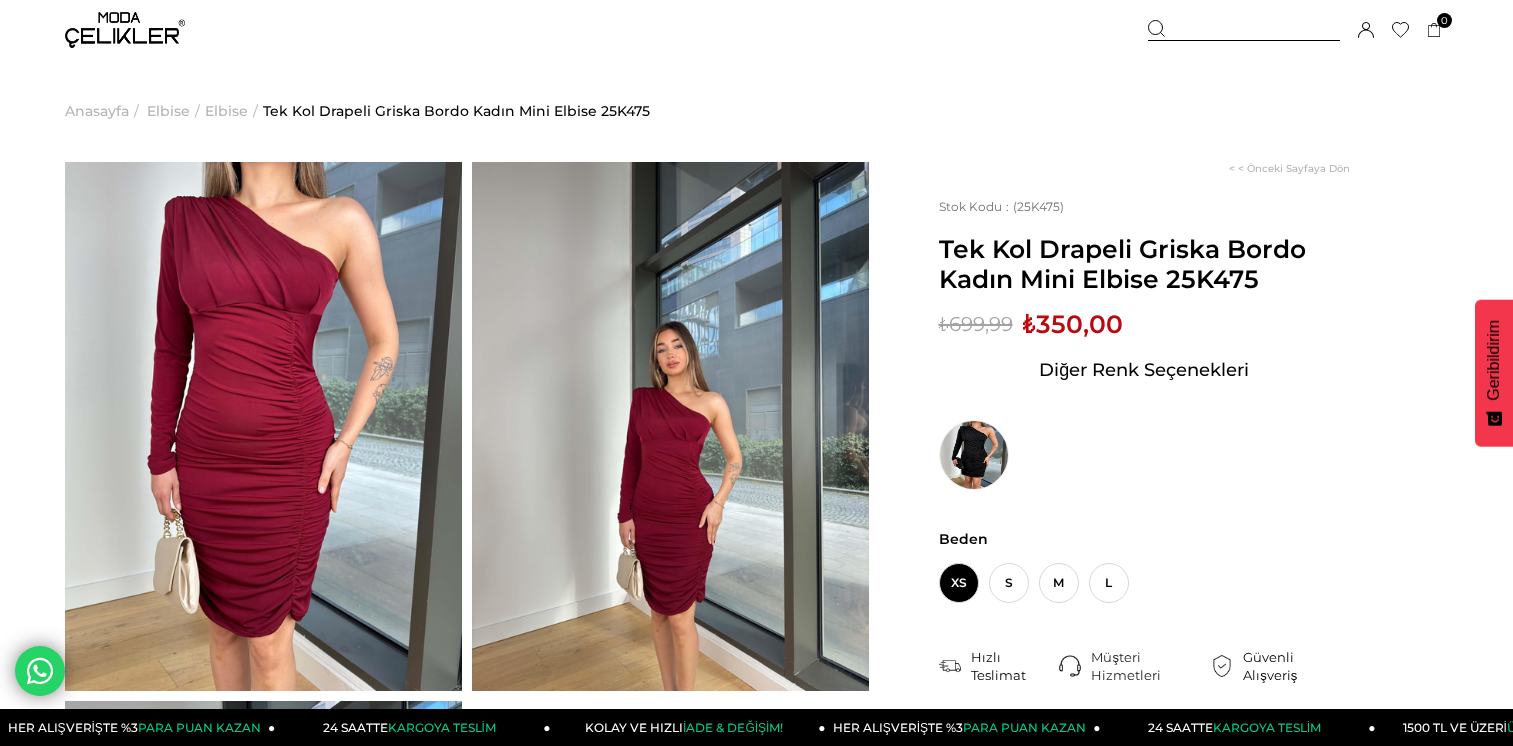 scroll, scrollTop: 0, scrollLeft: 0, axis: both 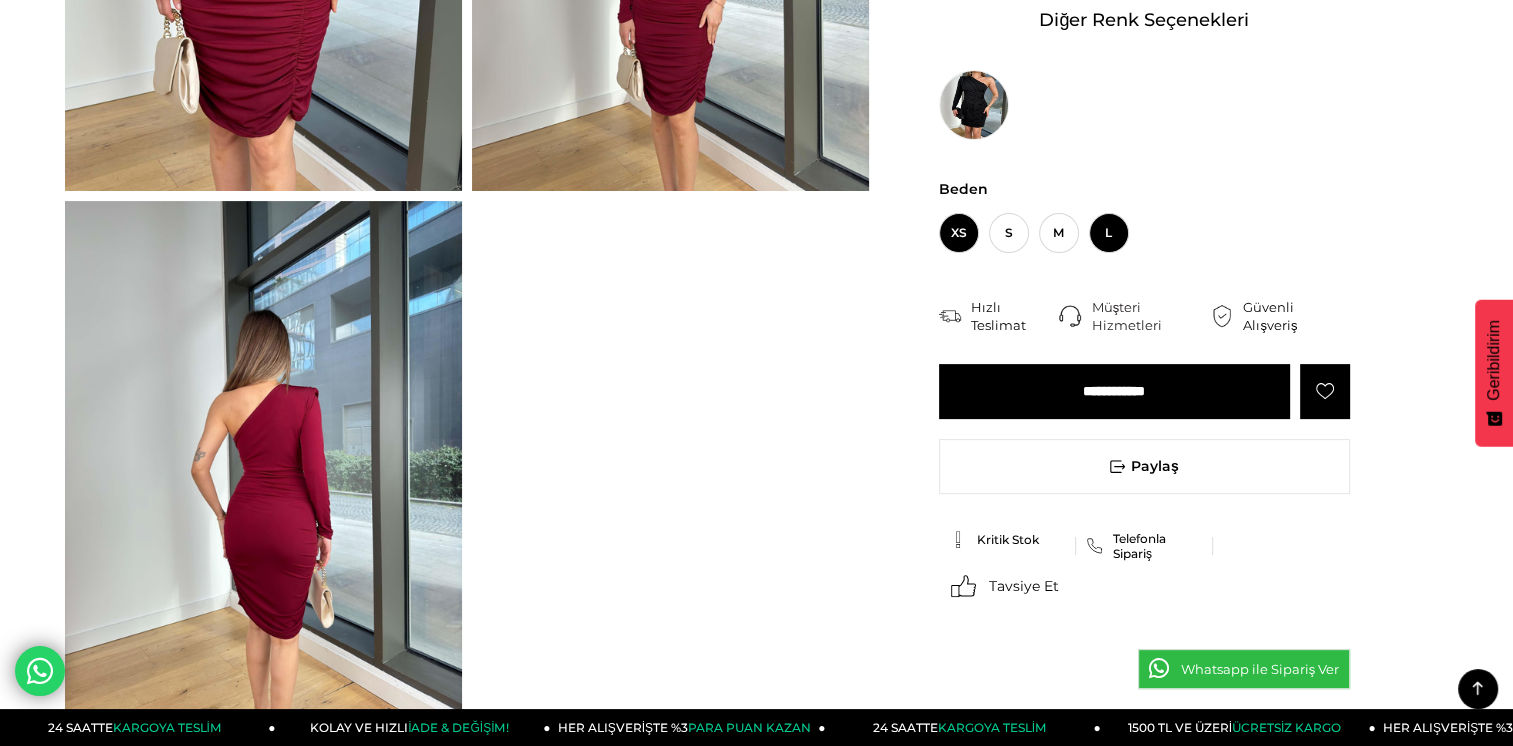 click on "L" at bounding box center (1109, 233) 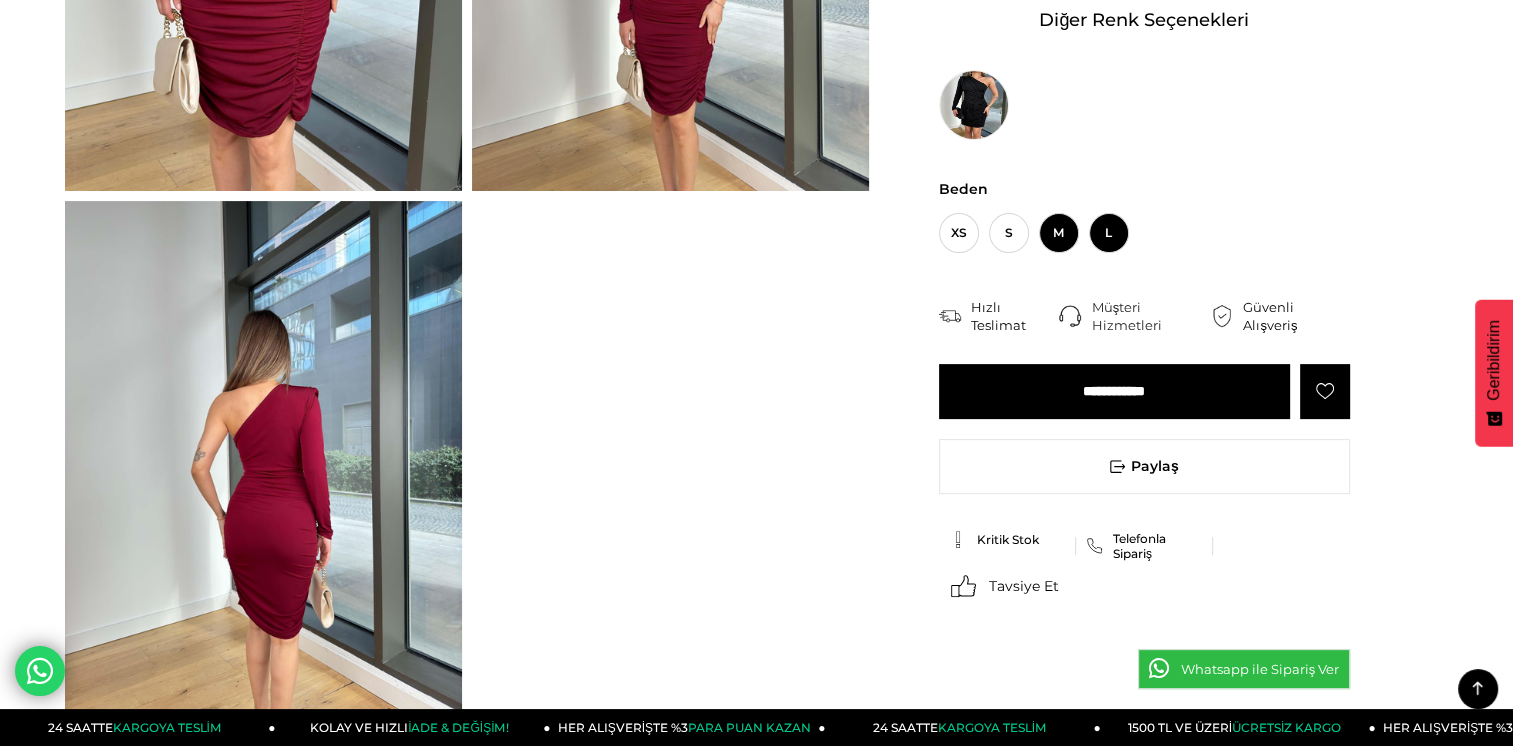 click on "M" at bounding box center (1059, 233) 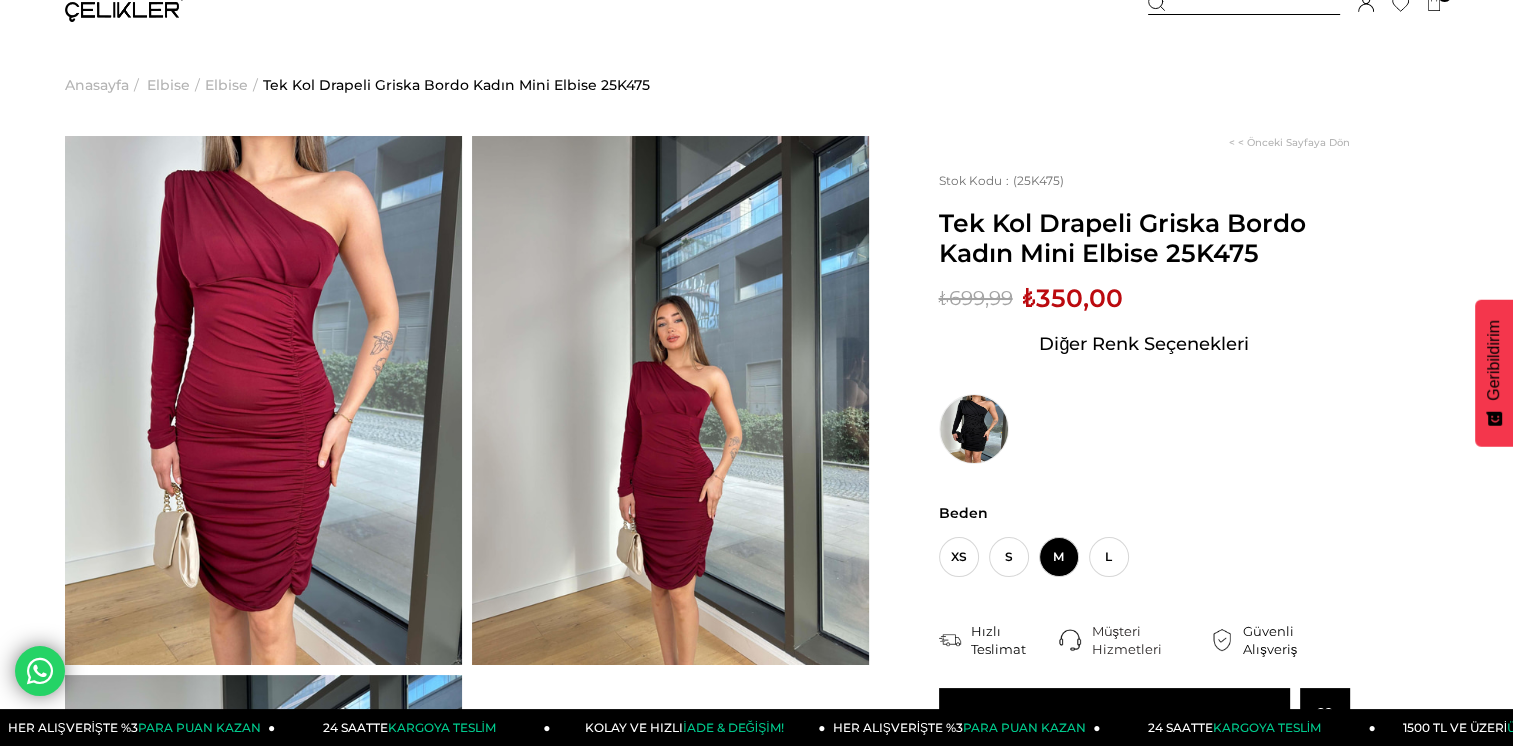 scroll, scrollTop: 0, scrollLeft: 0, axis: both 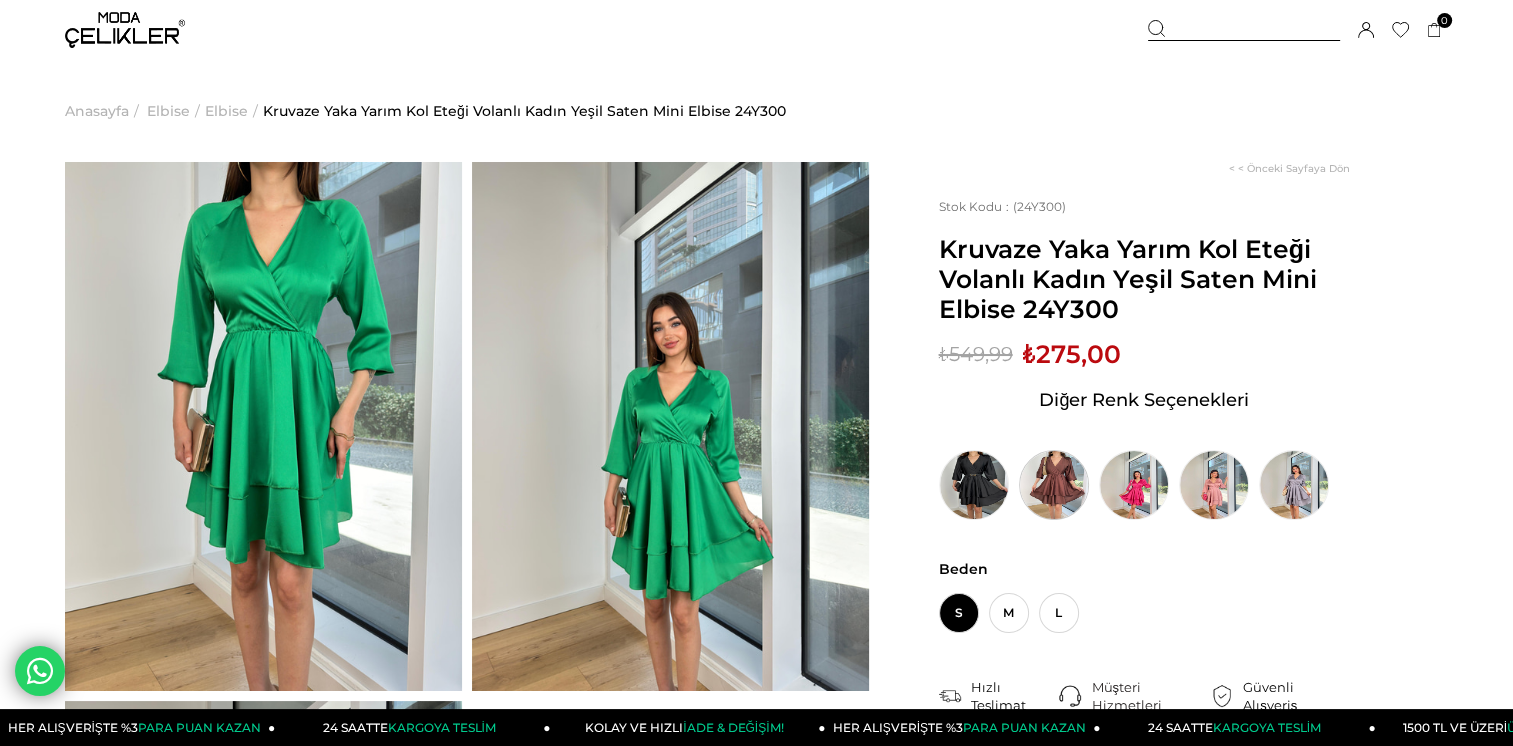 click at bounding box center [1054, 485] 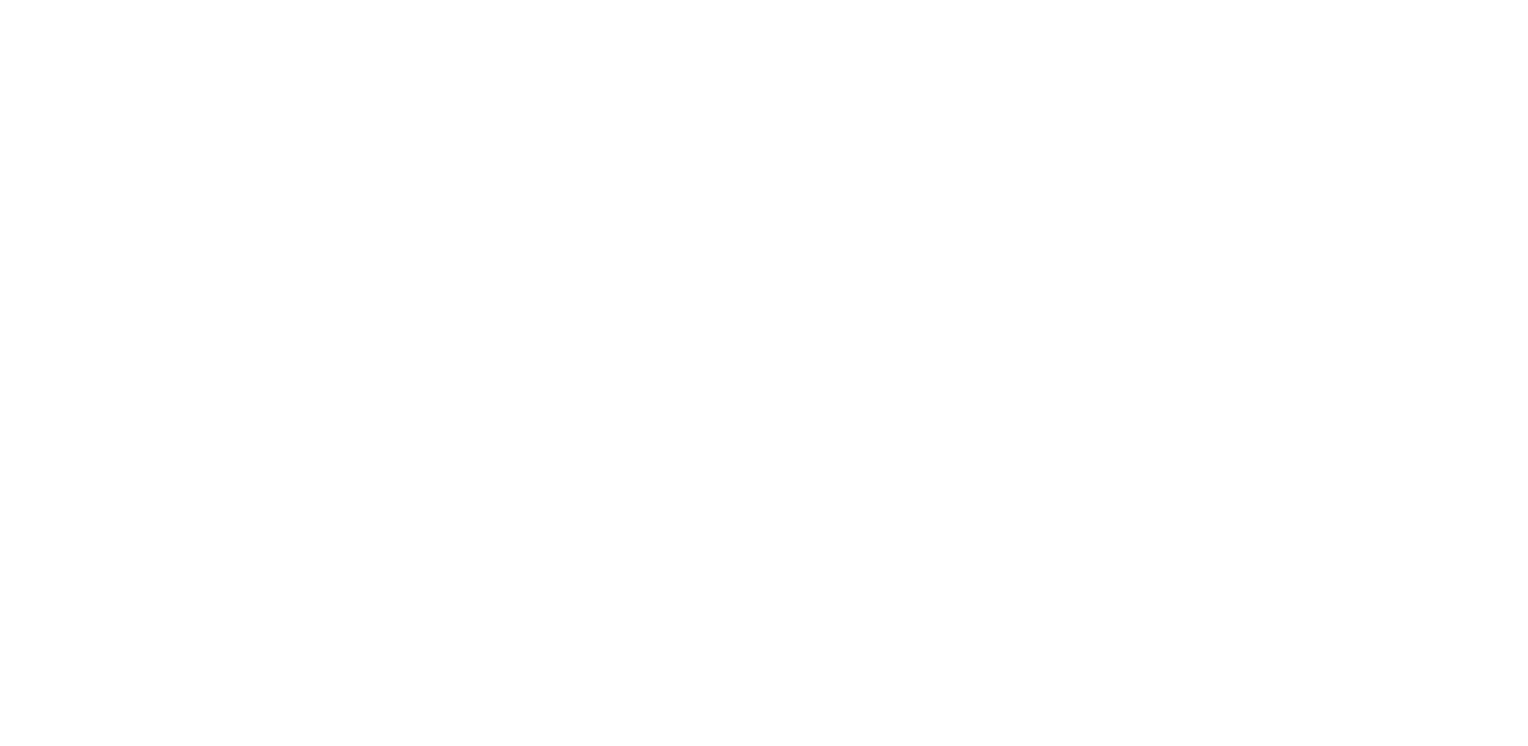 scroll, scrollTop: 0, scrollLeft: 0, axis: both 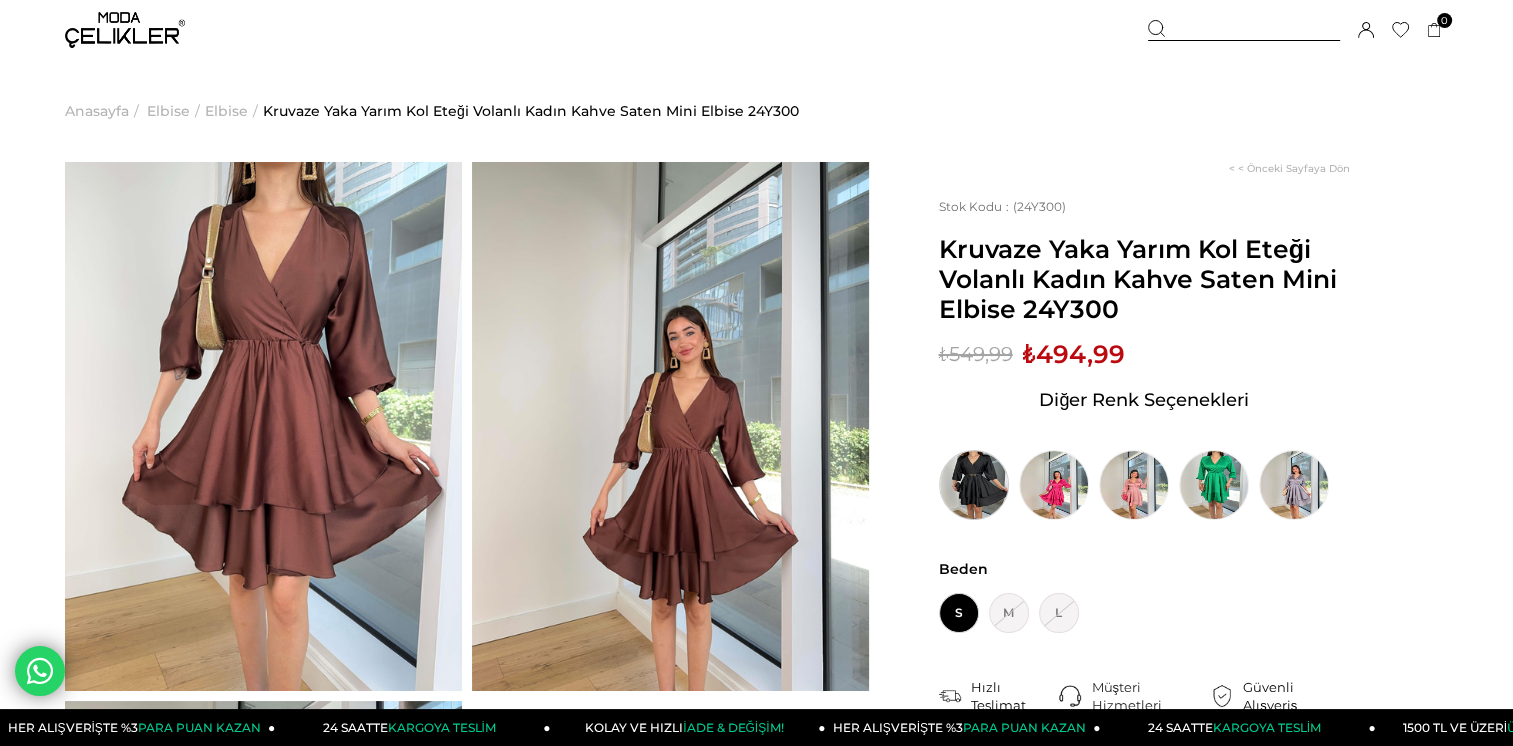 click at bounding box center [974, 485] 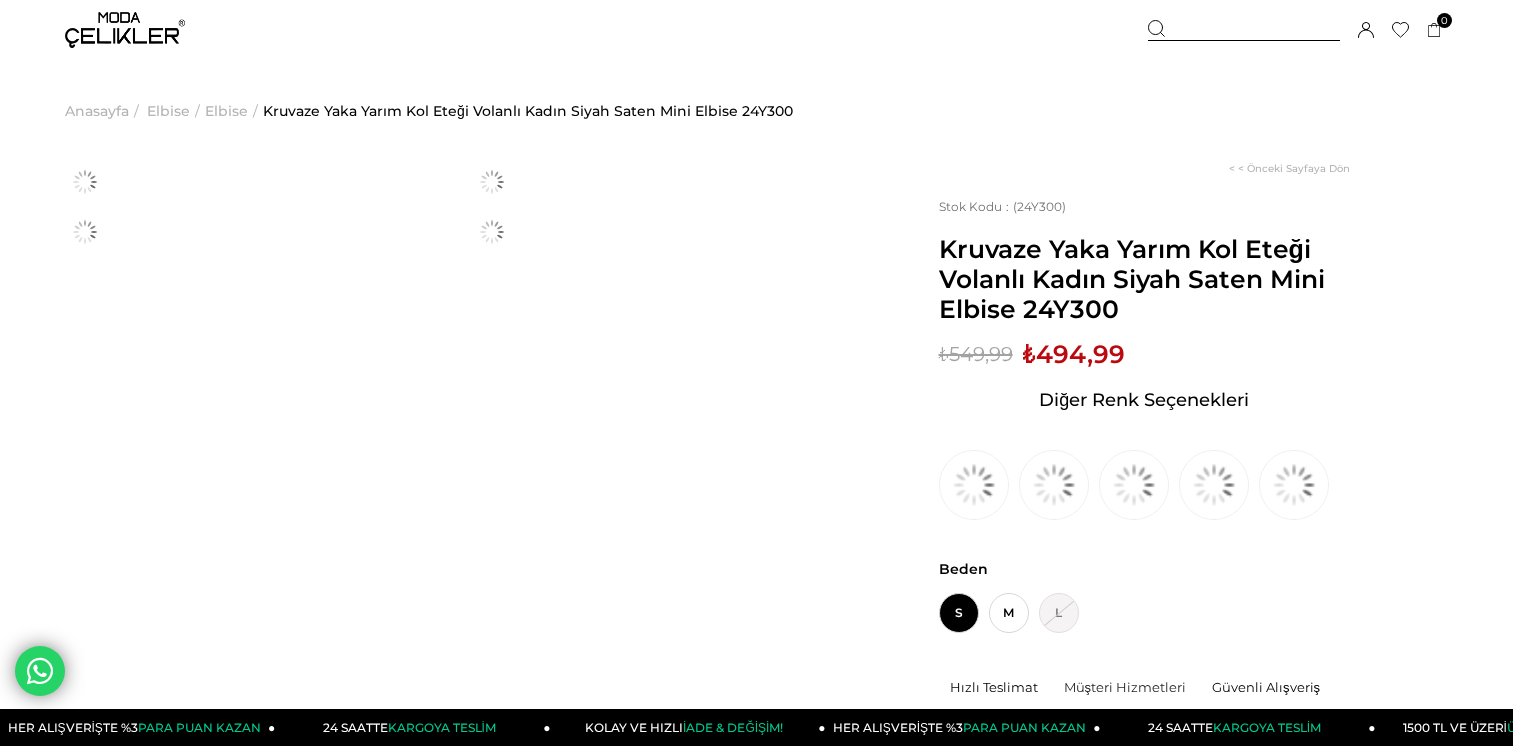 scroll, scrollTop: 0, scrollLeft: 0, axis: both 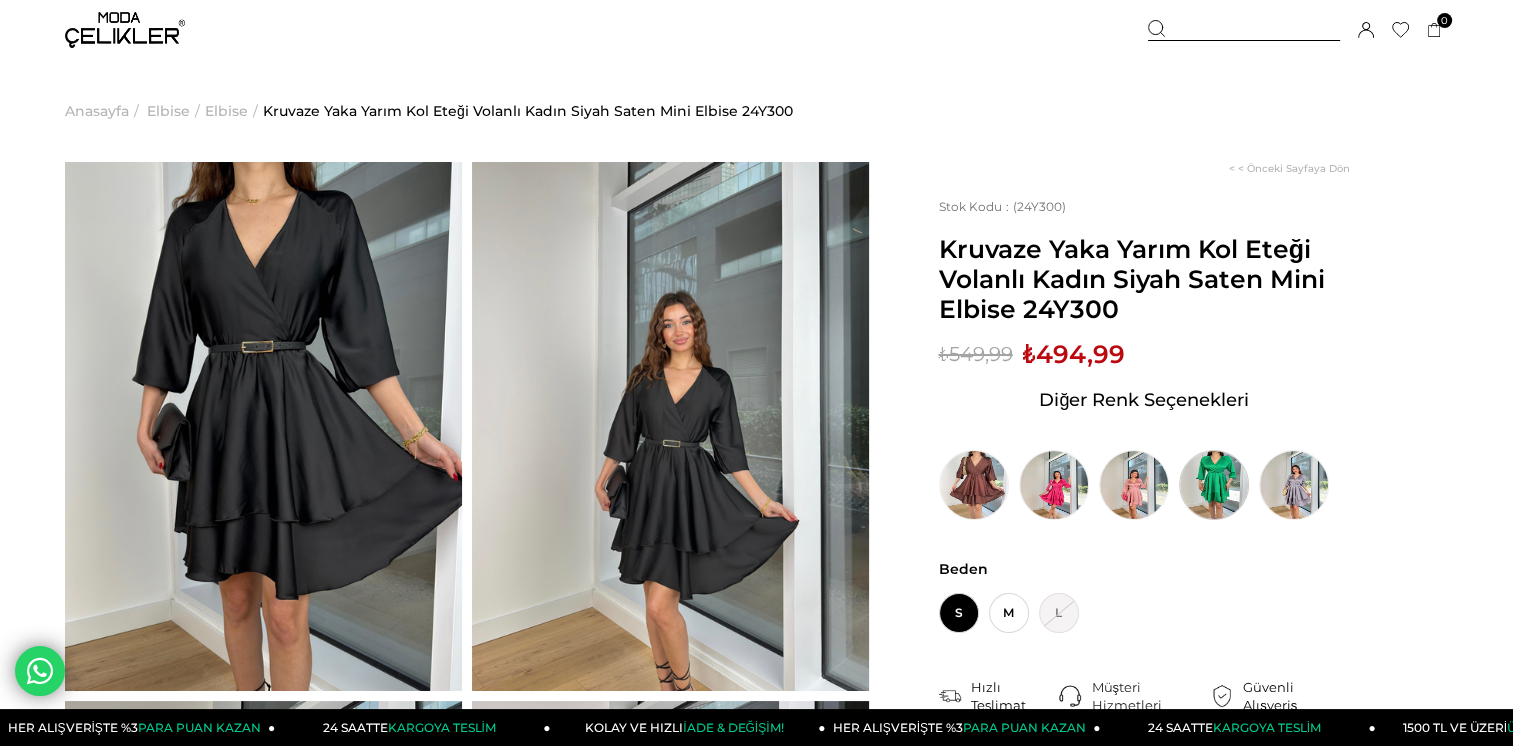 click at bounding box center (1214, 485) 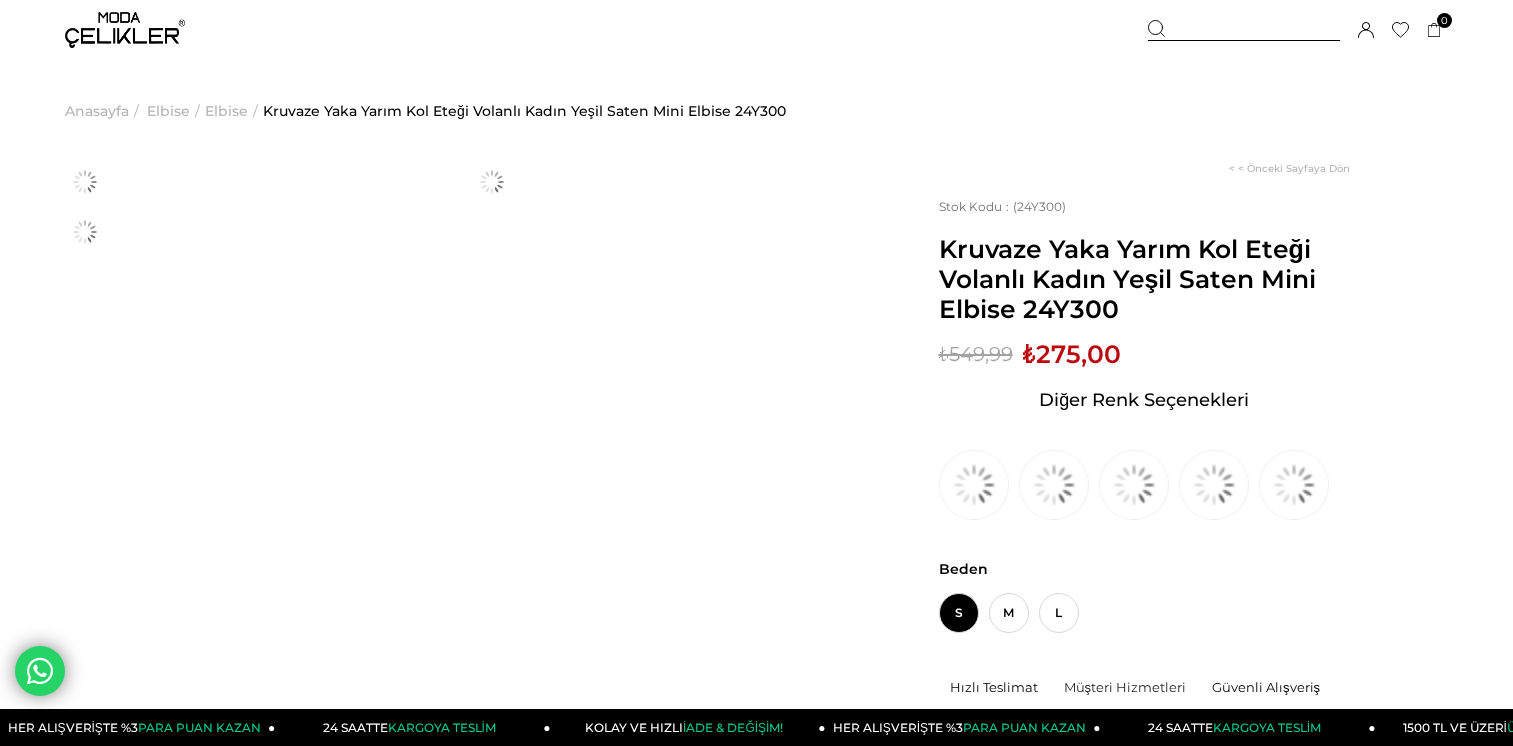 scroll, scrollTop: 0, scrollLeft: 0, axis: both 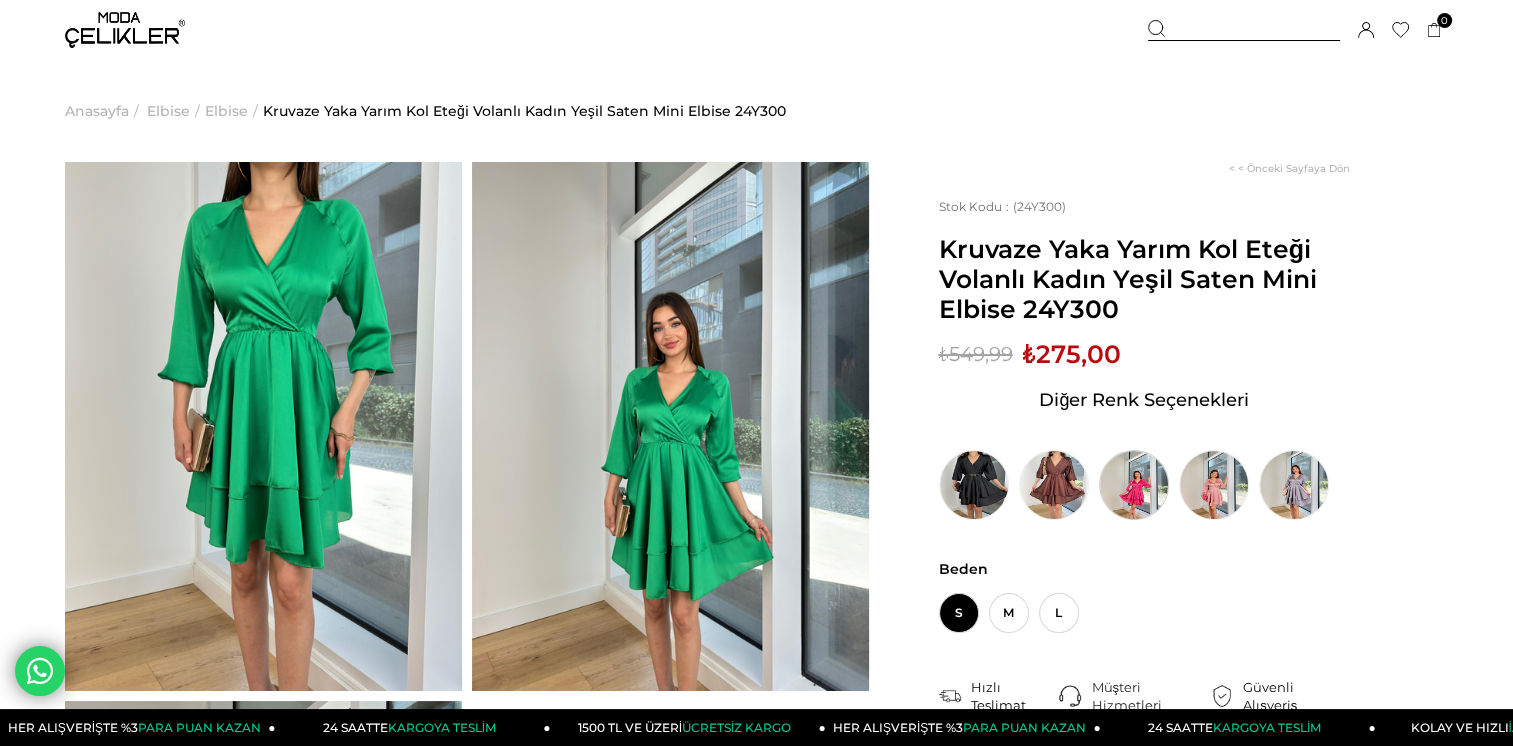 click at bounding box center [1134, 485] 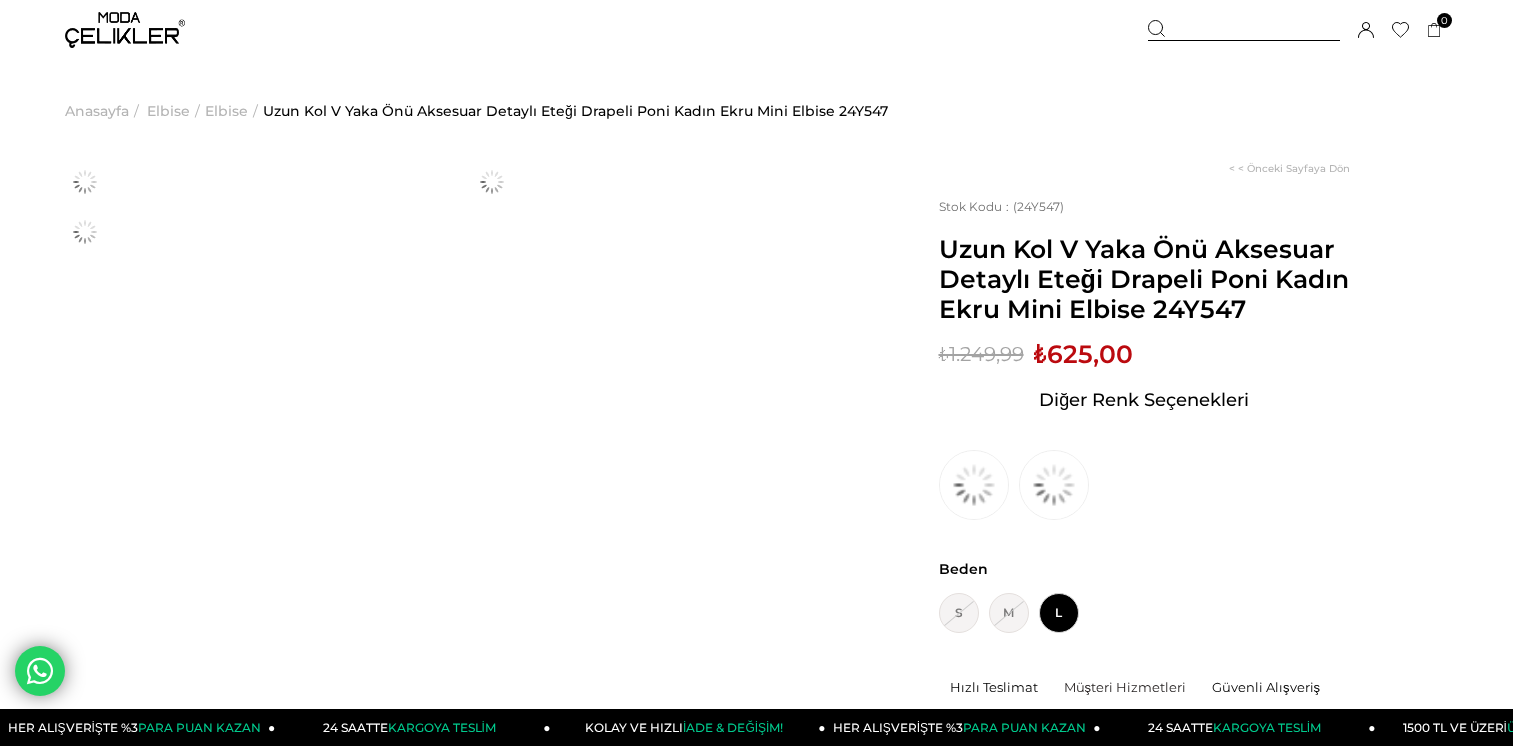 scroll, scrollTop: 0, scrollLeft: 0, axis: both 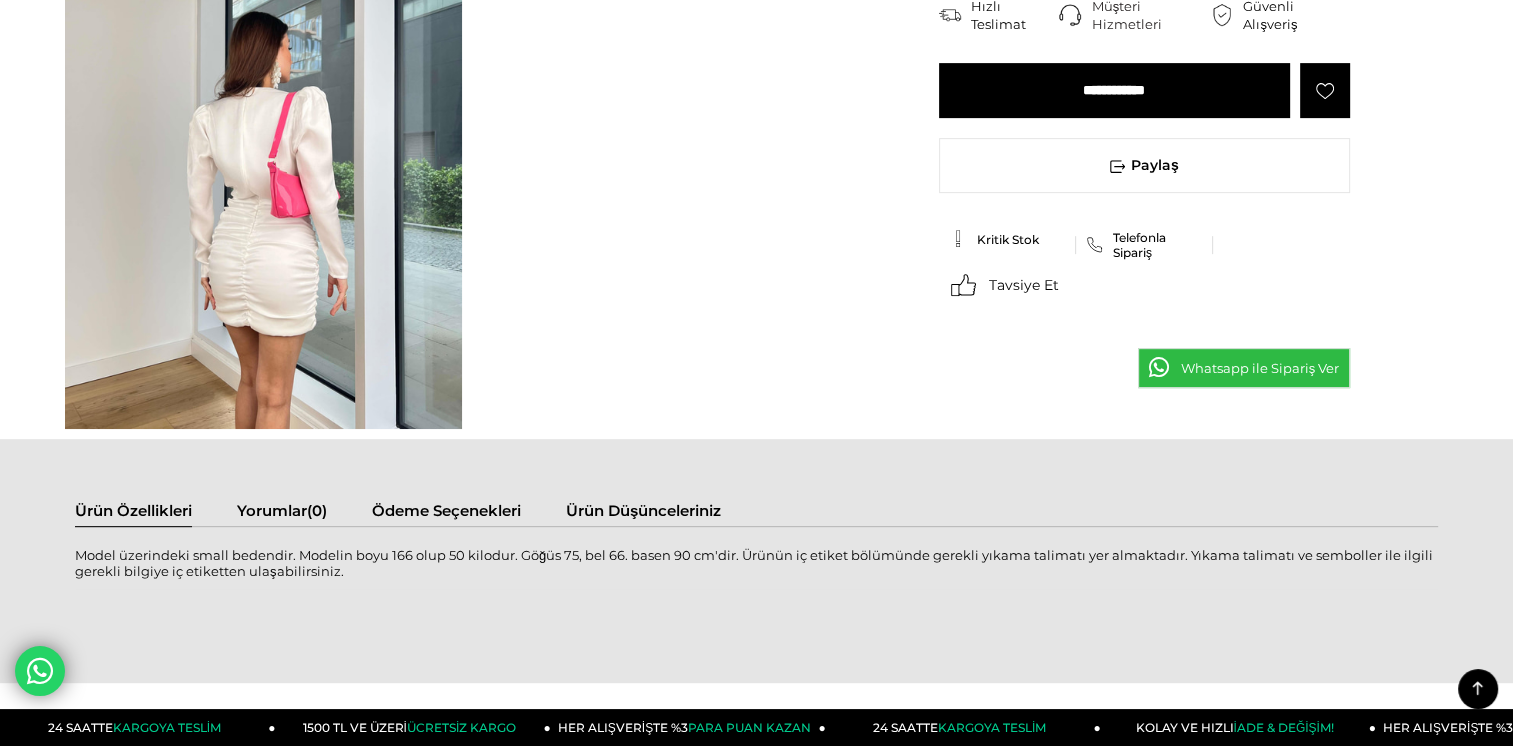 click on "Ödeme Seçenekleri" at bounding box center (446, 513) 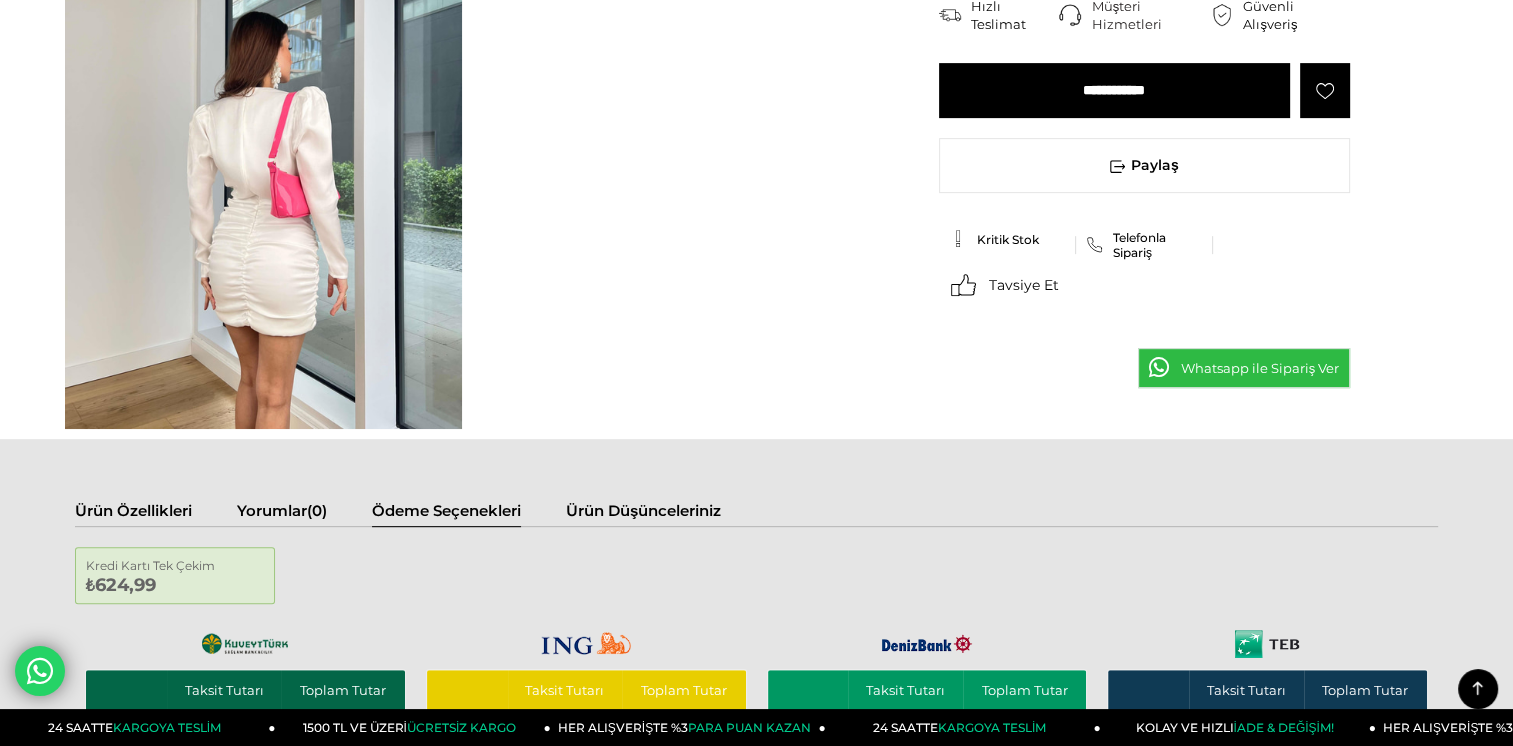 click on "Yorumlar" at bounding box center (272, 510) 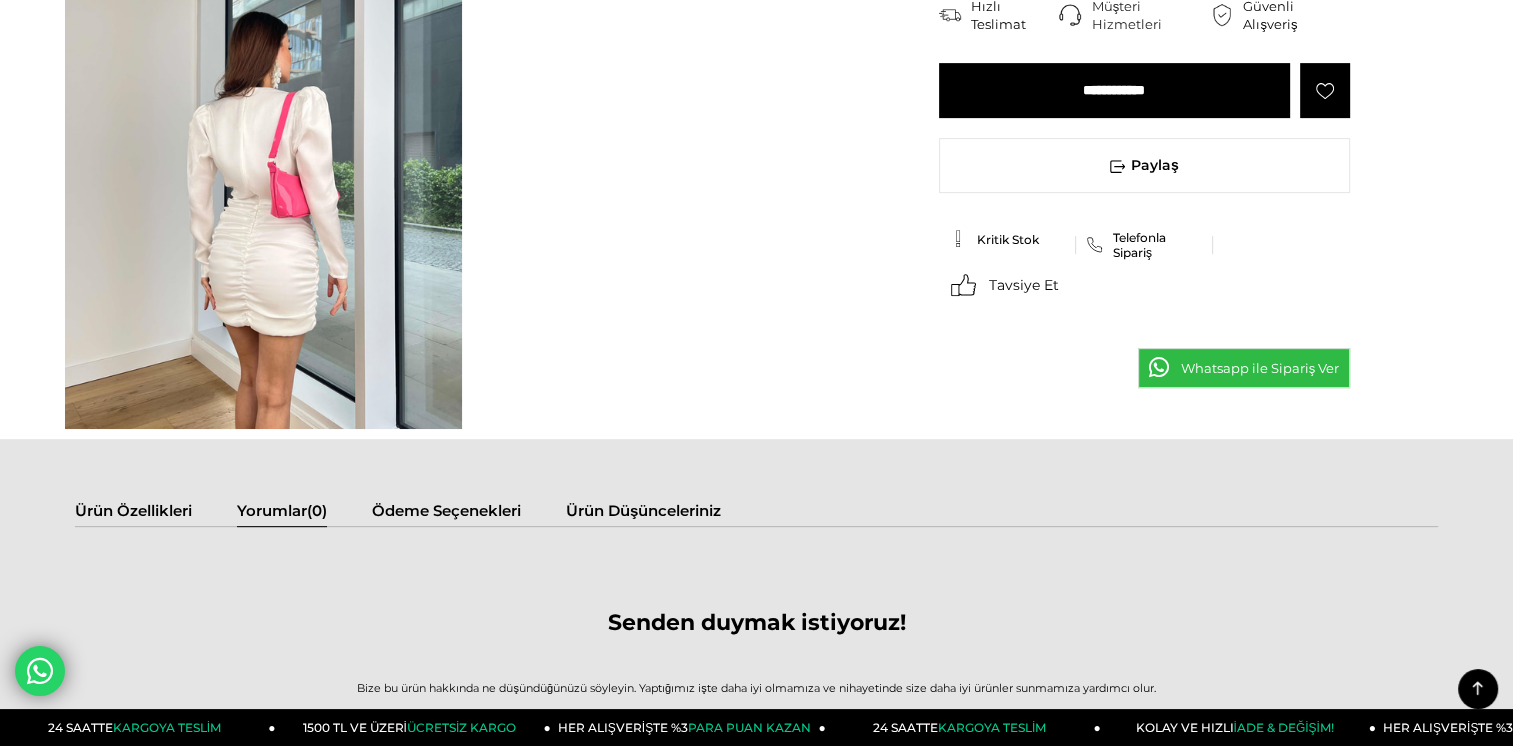 click on "Ürün Özellikleri" at bounding box center (133, 513) 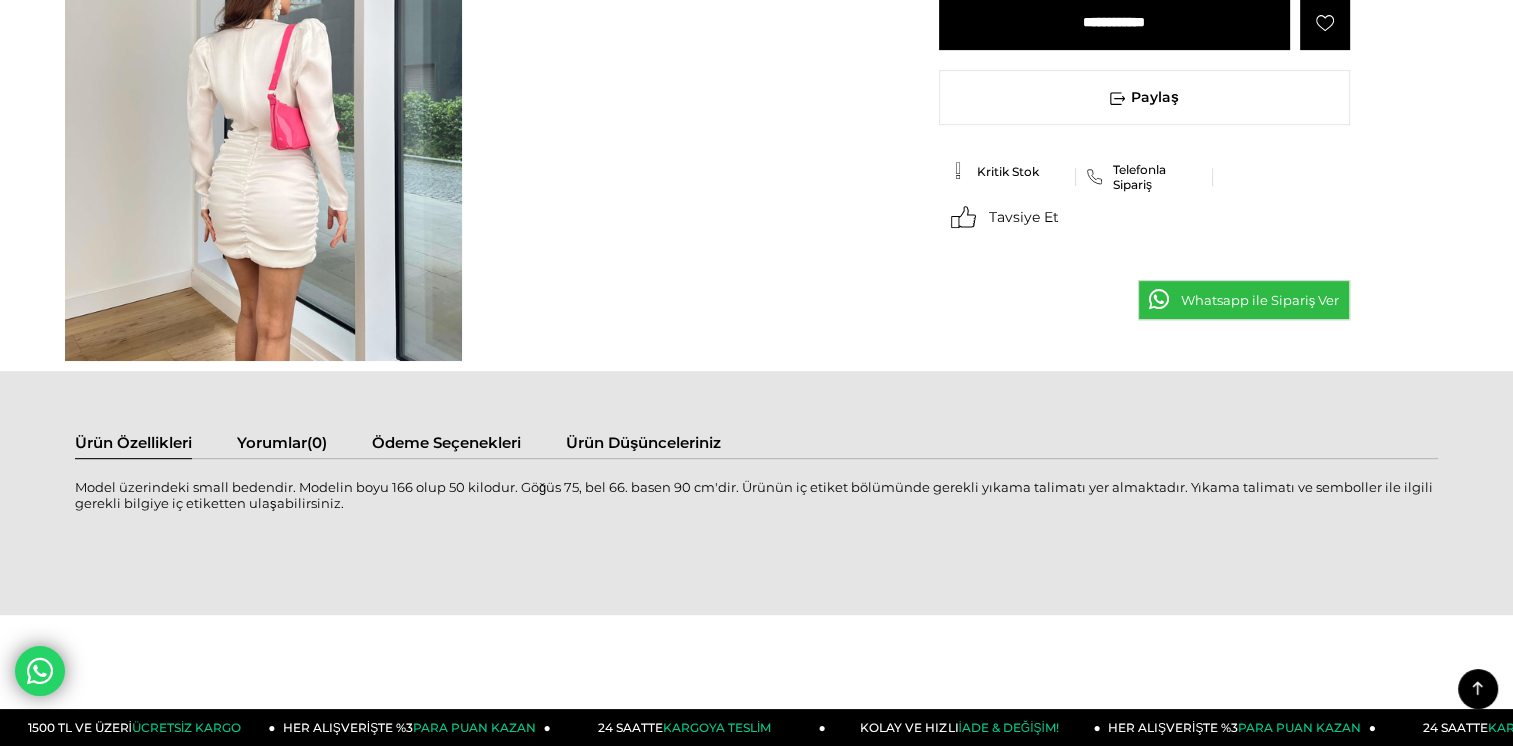 scroll, scrollTop: 800, scrollLeft: 0, axis: vertical 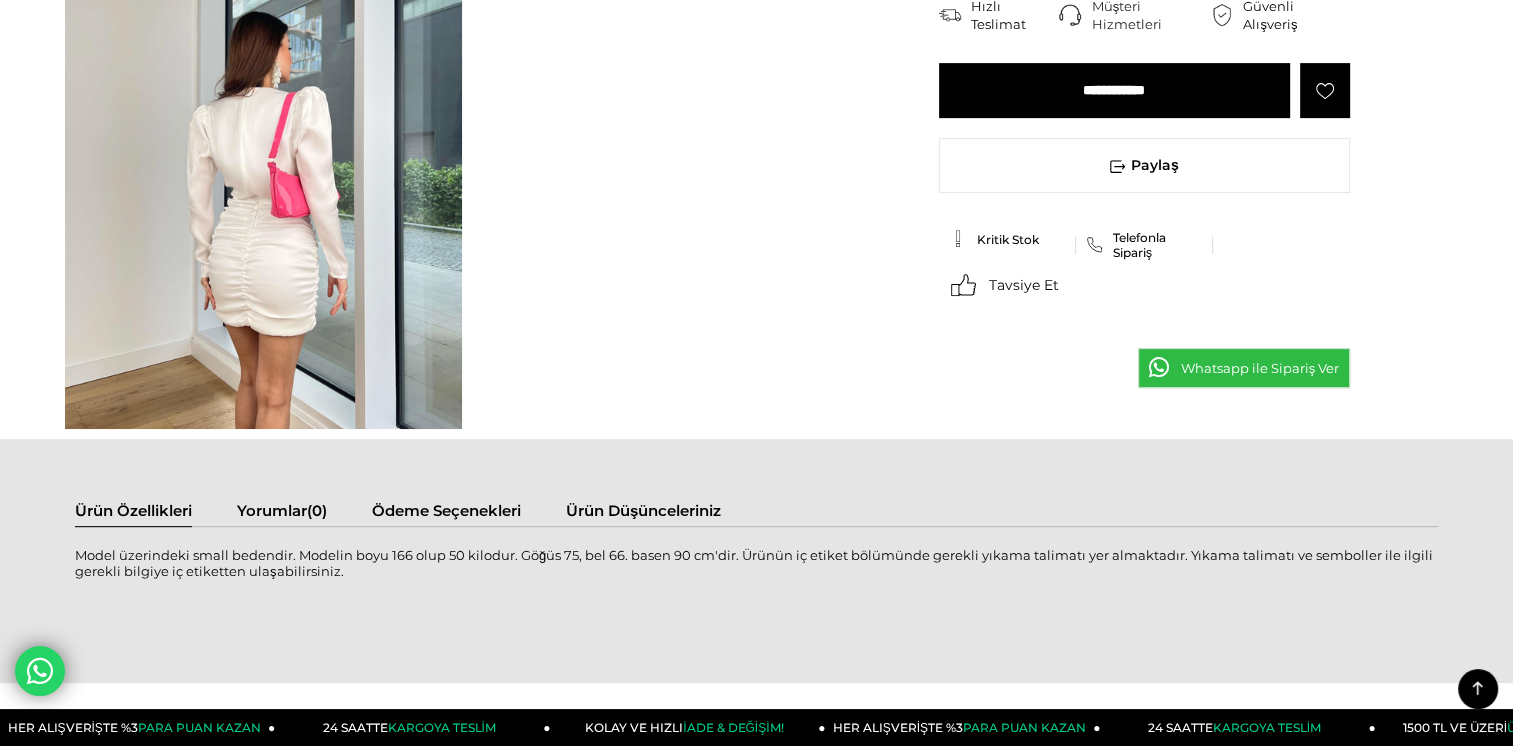 click on "Ürün Düşünceleriniz" at bounding box center (643, 513) 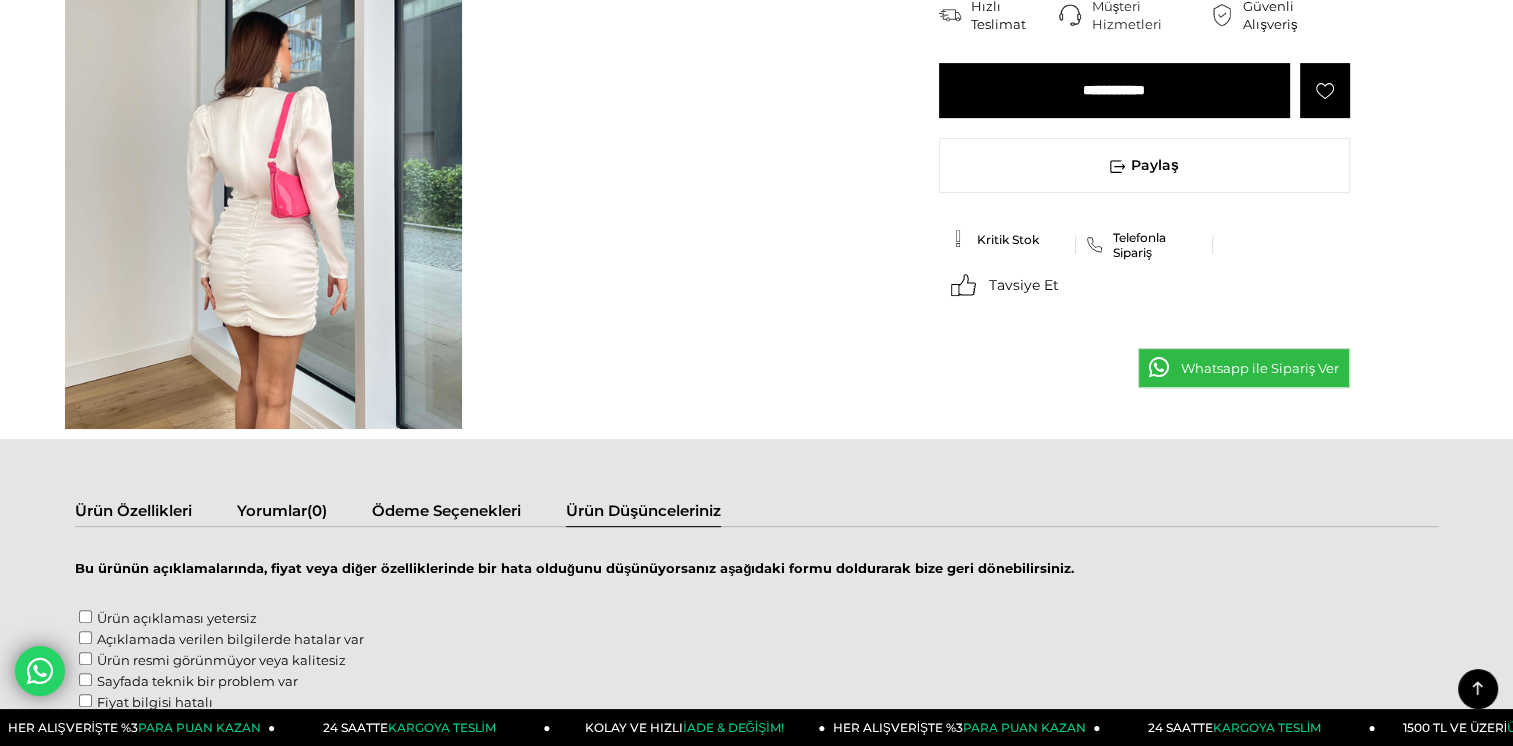 click on "Ürün Özellikleri
Yorumlar (0)
Ödeme Seçenekleri
Ürün Düşünceleriniz
Model üzerindeki small bedendir. Modelin boyu 166 olup 50 kilodur. Göğüs 75, bel 66. basen 90 cm'dir. Ürünün iç etiket bölümünde gerekli yıkama talimatı yer almaktadır. Yıkama talimatı ve semboller ile ilgili gerekli bilgiye iç etiketten ulaşabilirsiniz.
Senden duymak istiyoruz!
Yorum Yap" at bounding box center (756, 713) 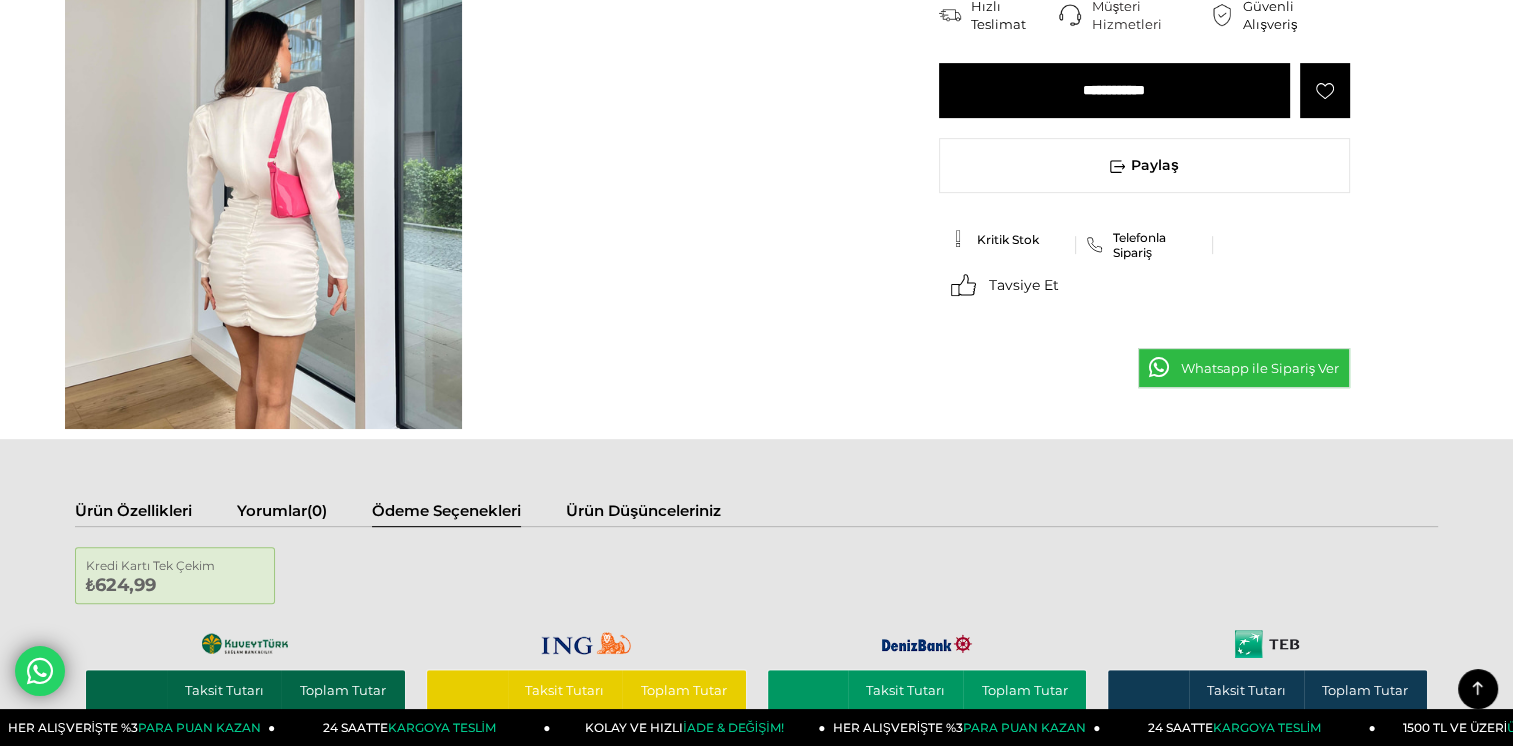 click on "(0)" at bounding box center [317, 510] 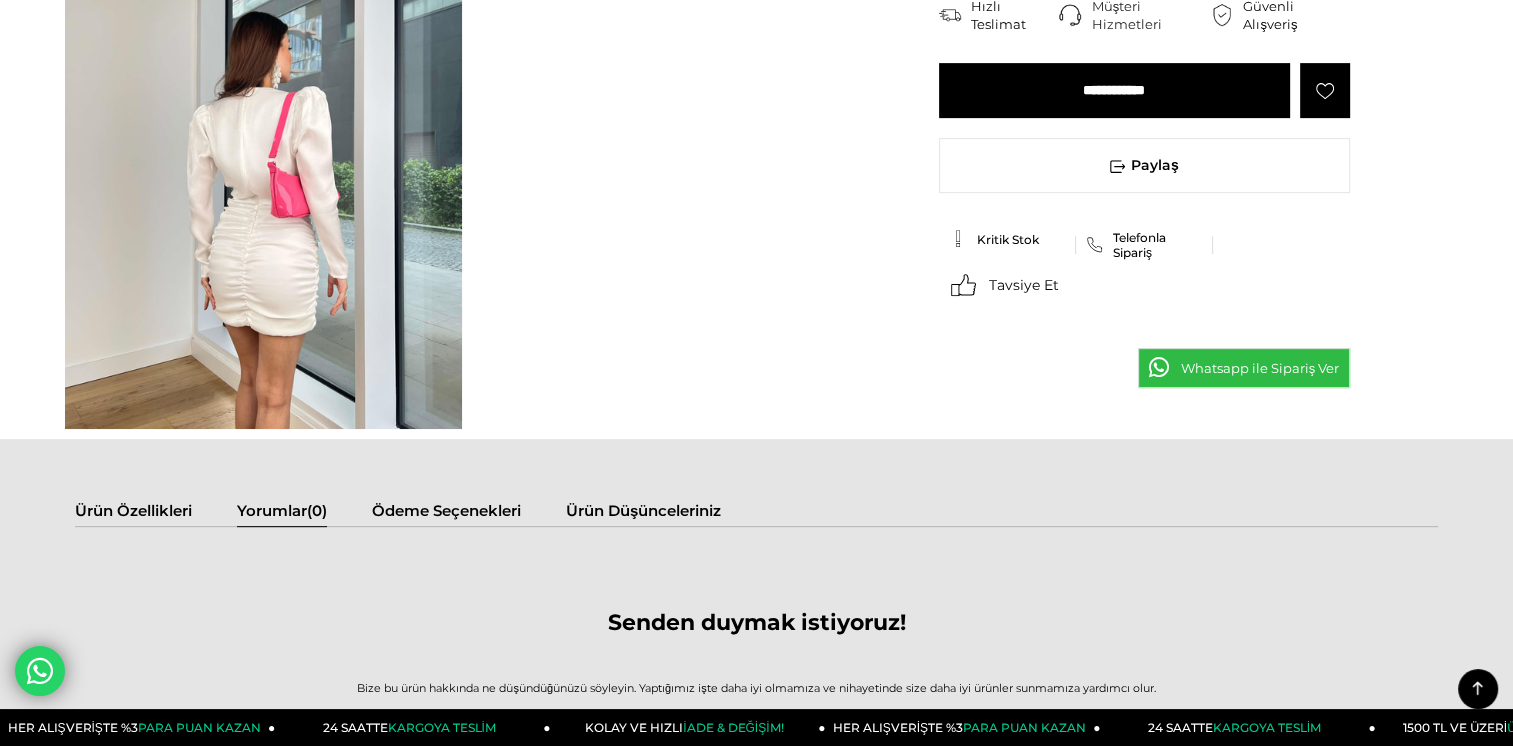 click on "Ürün Özellikleri" at bounding box center [133, 513] 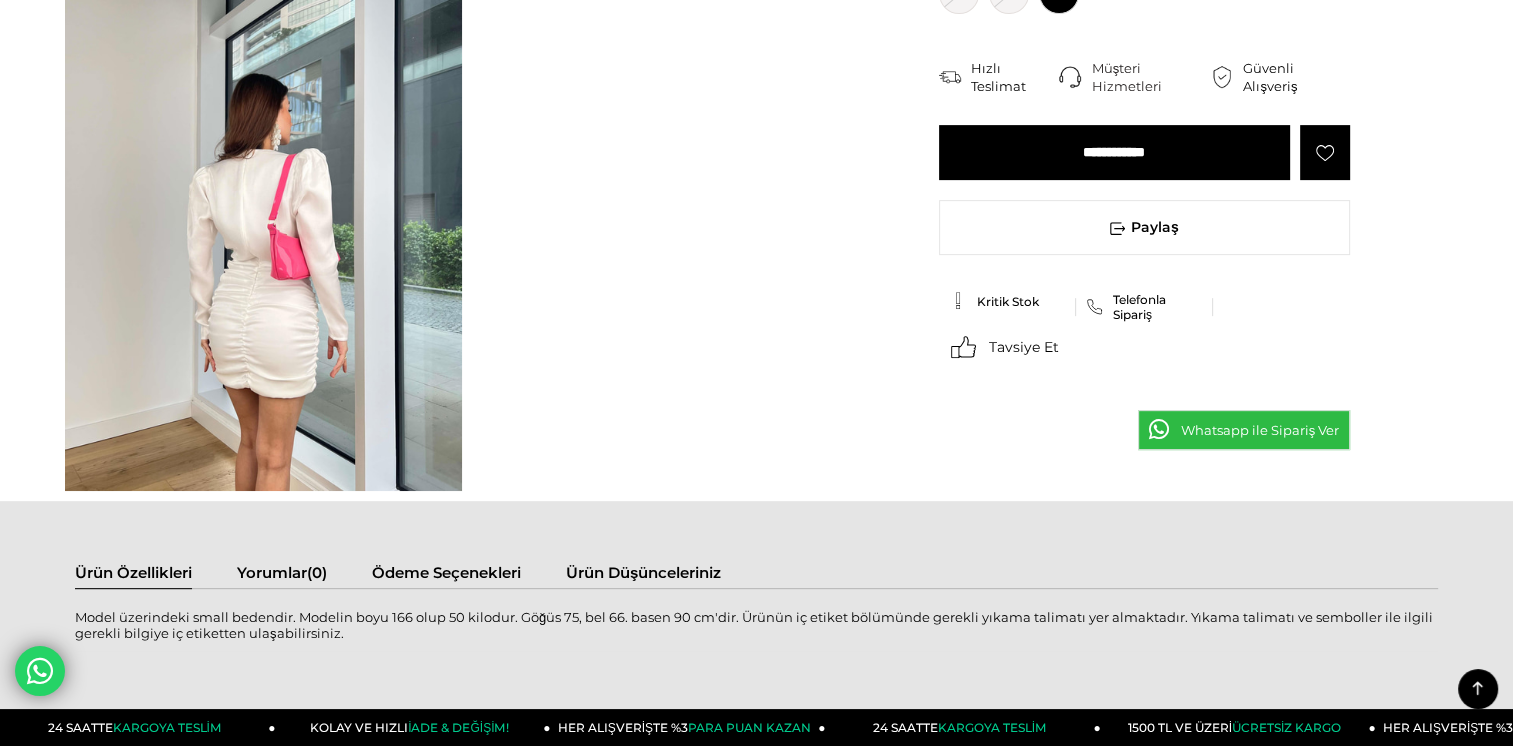 scroll, scrollTop: 700, scrollLeft: 0, axis: vertical 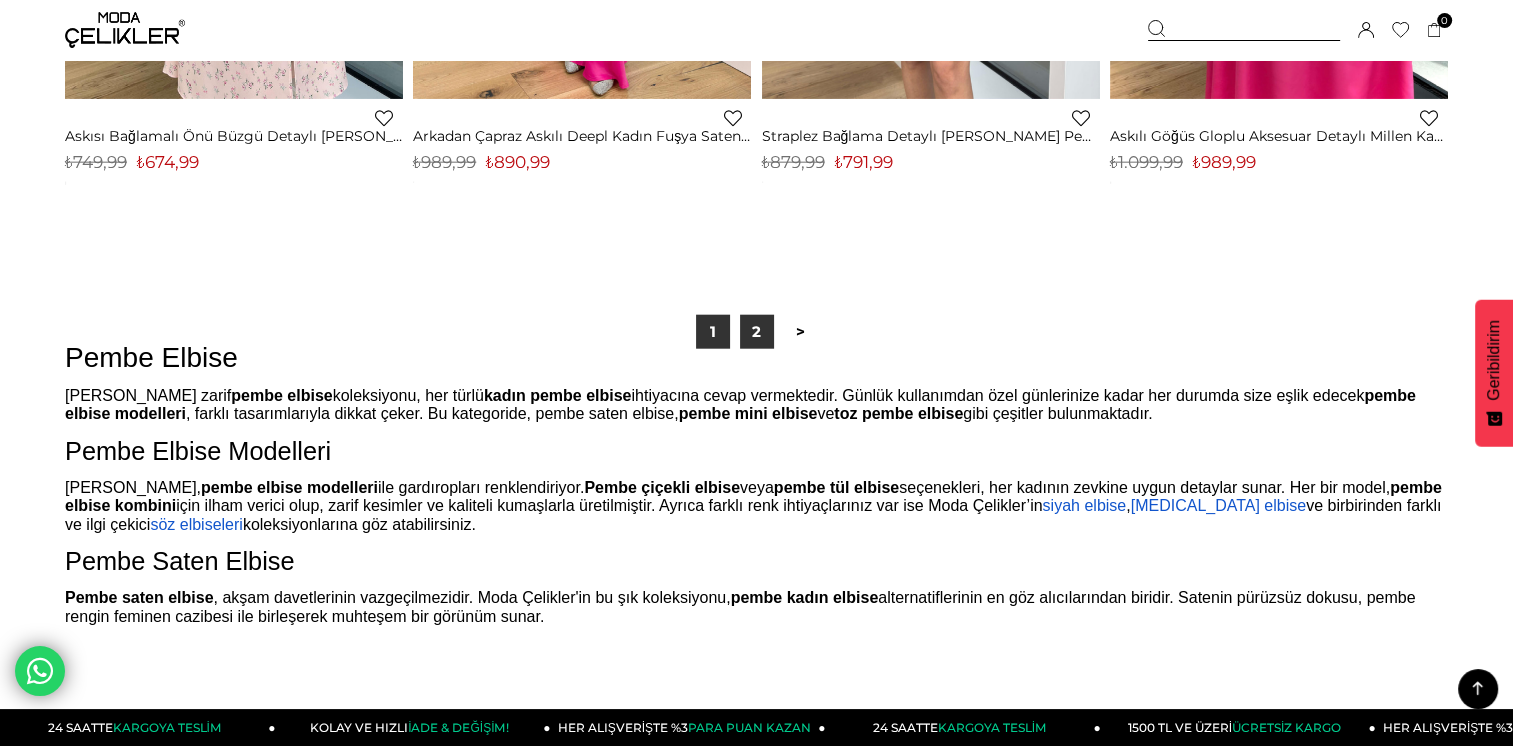 click on "2" at bounding box center [757, 332] 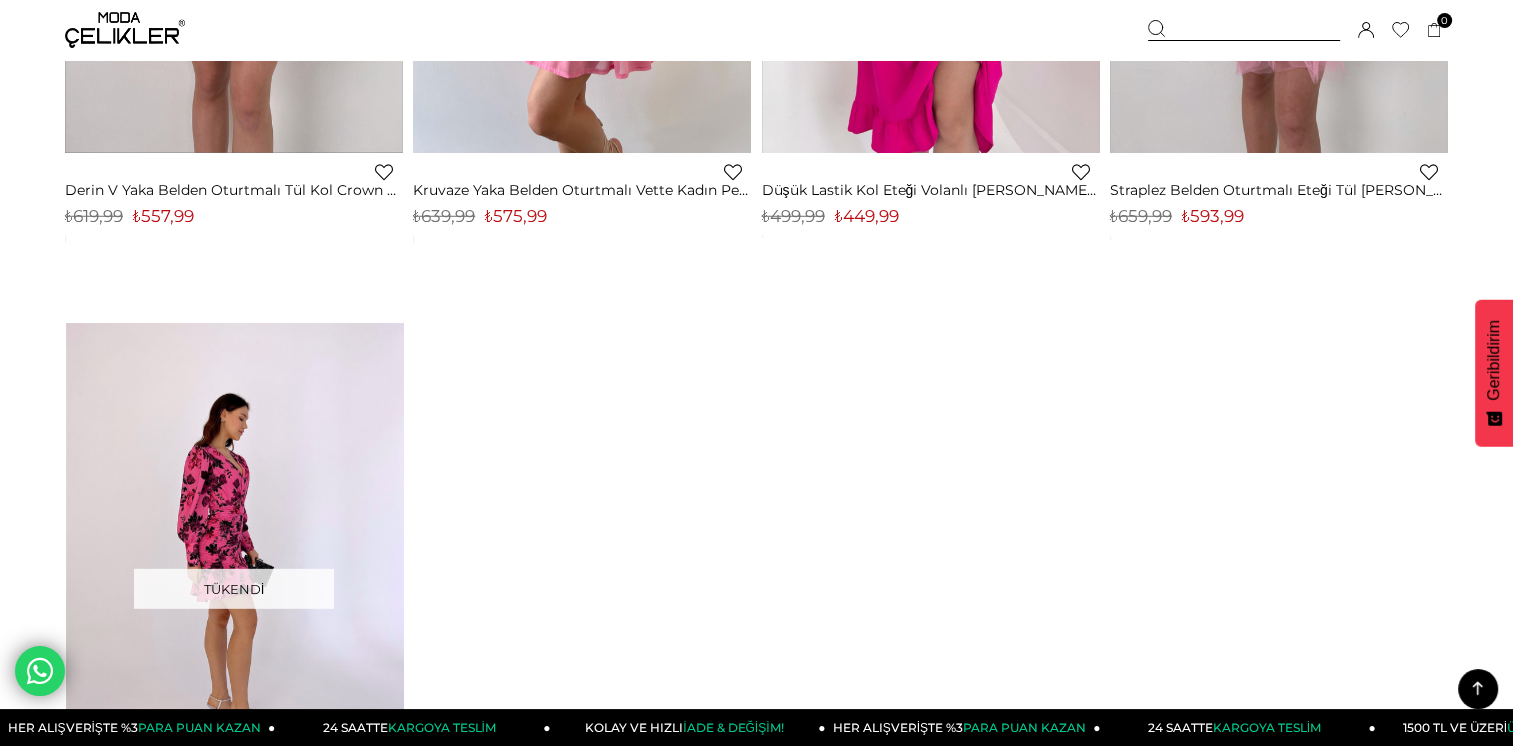 scroll, scrollTop: 5500, scrollLeft: 0, axis: vertical 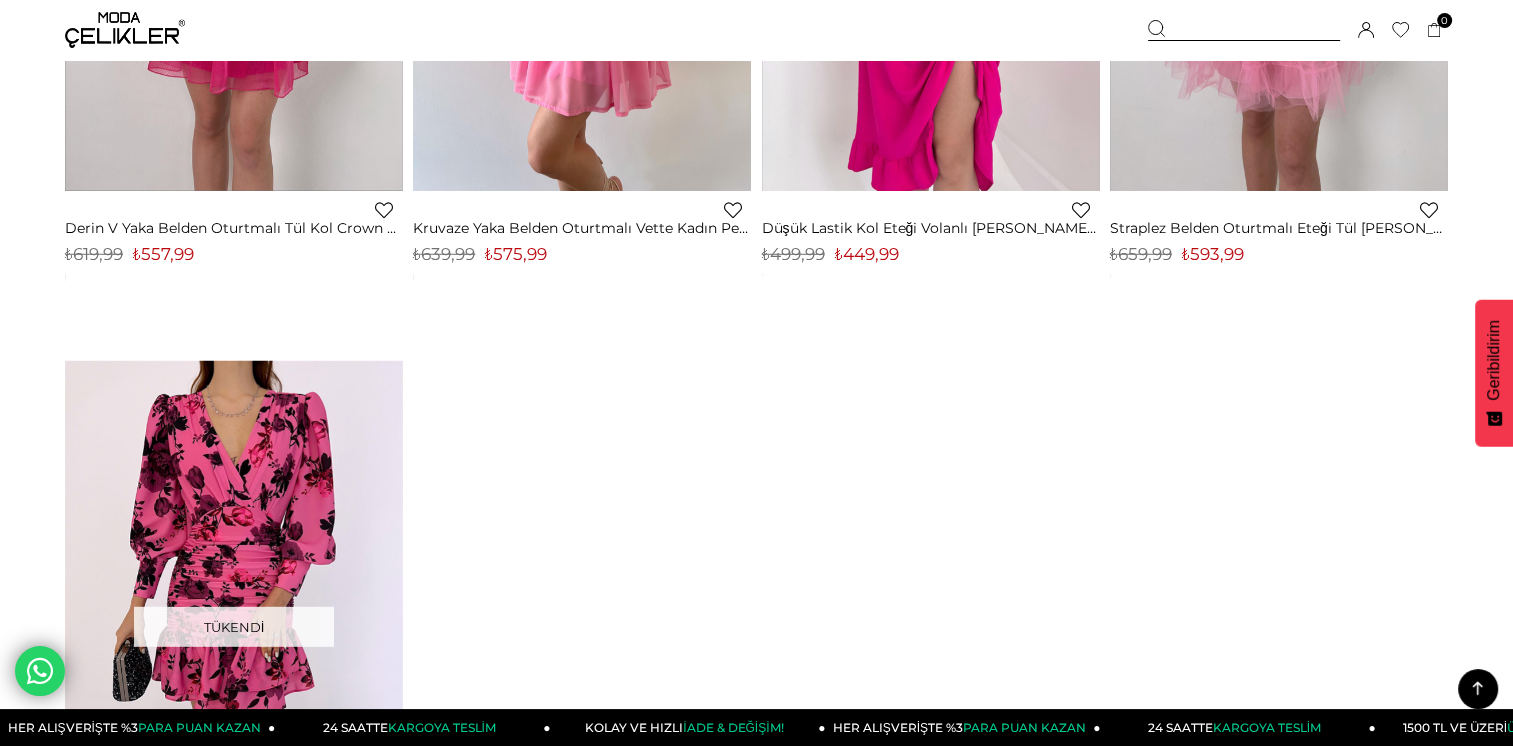 click at bounding box center [125, 30] 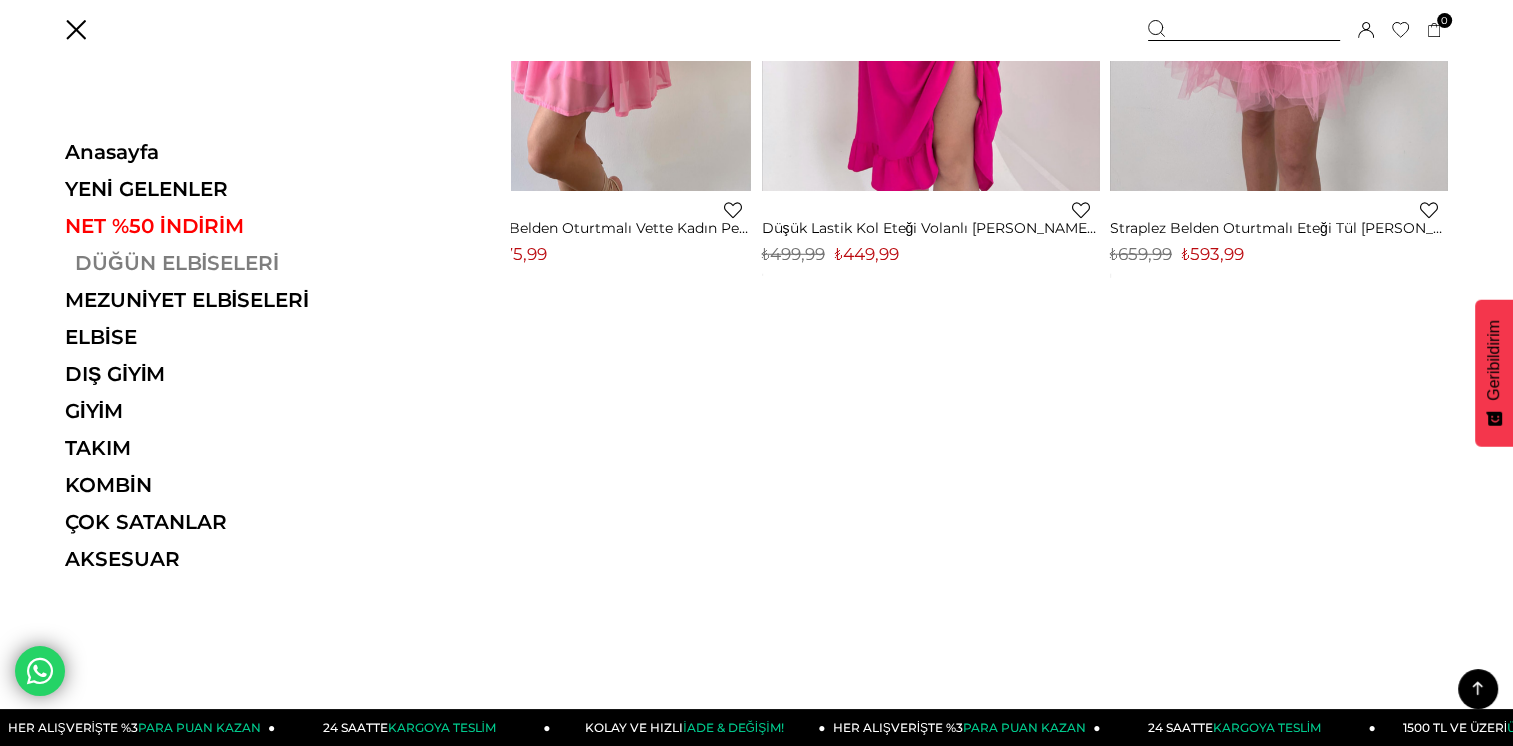 click on "DÜĞÜN ELBİSELERİ" at bounding box center (202, 263) 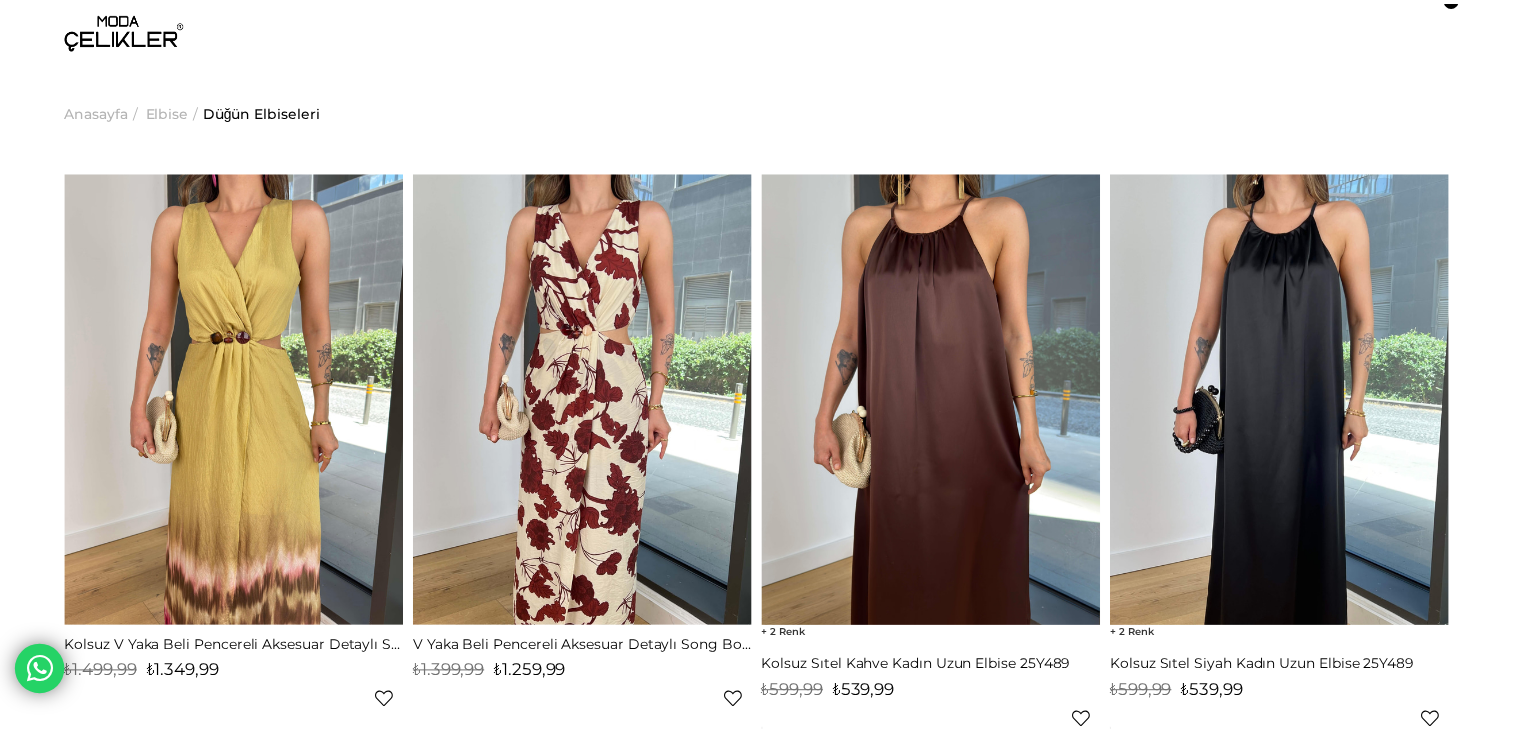 scroll, scrollTop: 0, scrollLeft: 0, axis: both 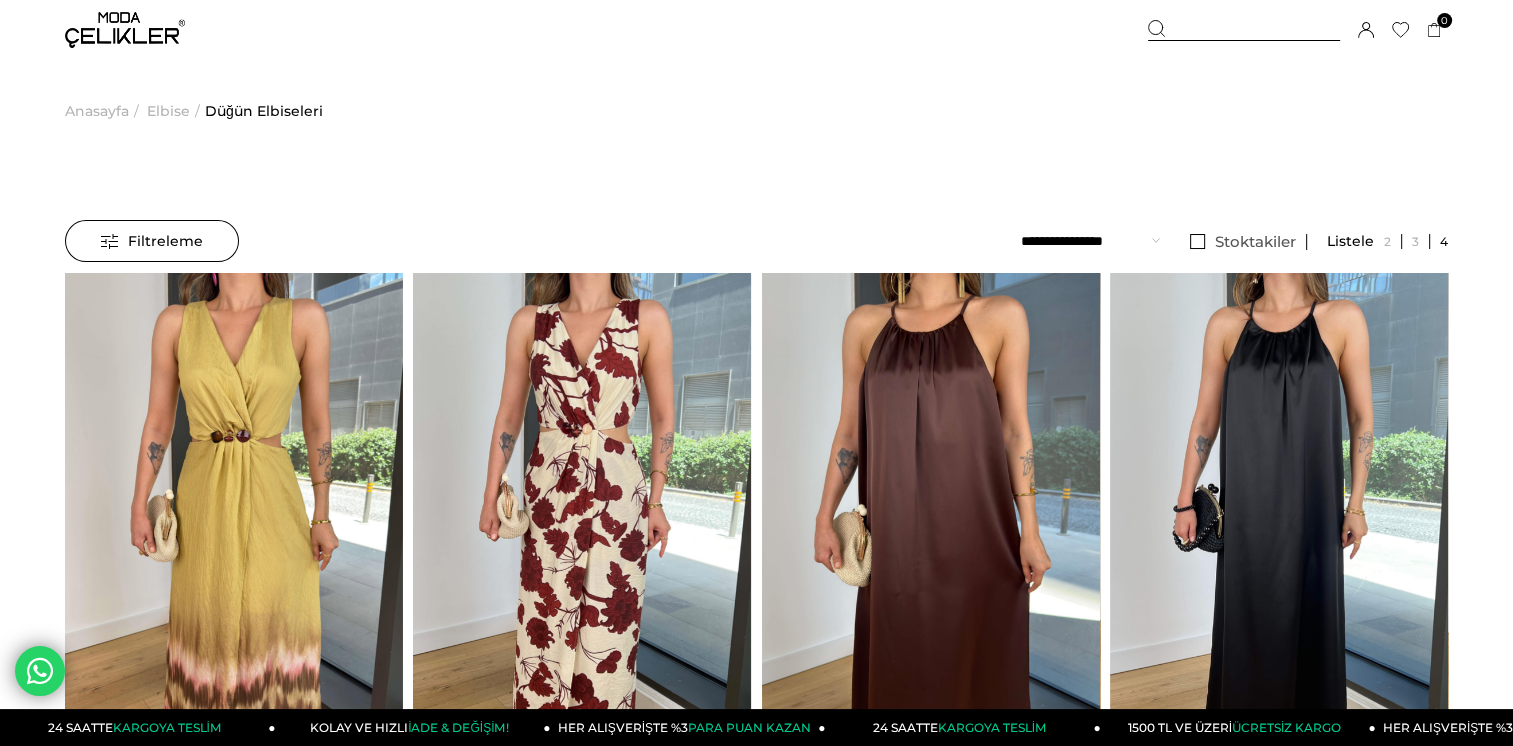 click on "Filtreleme" at bounding box center (152, 241) 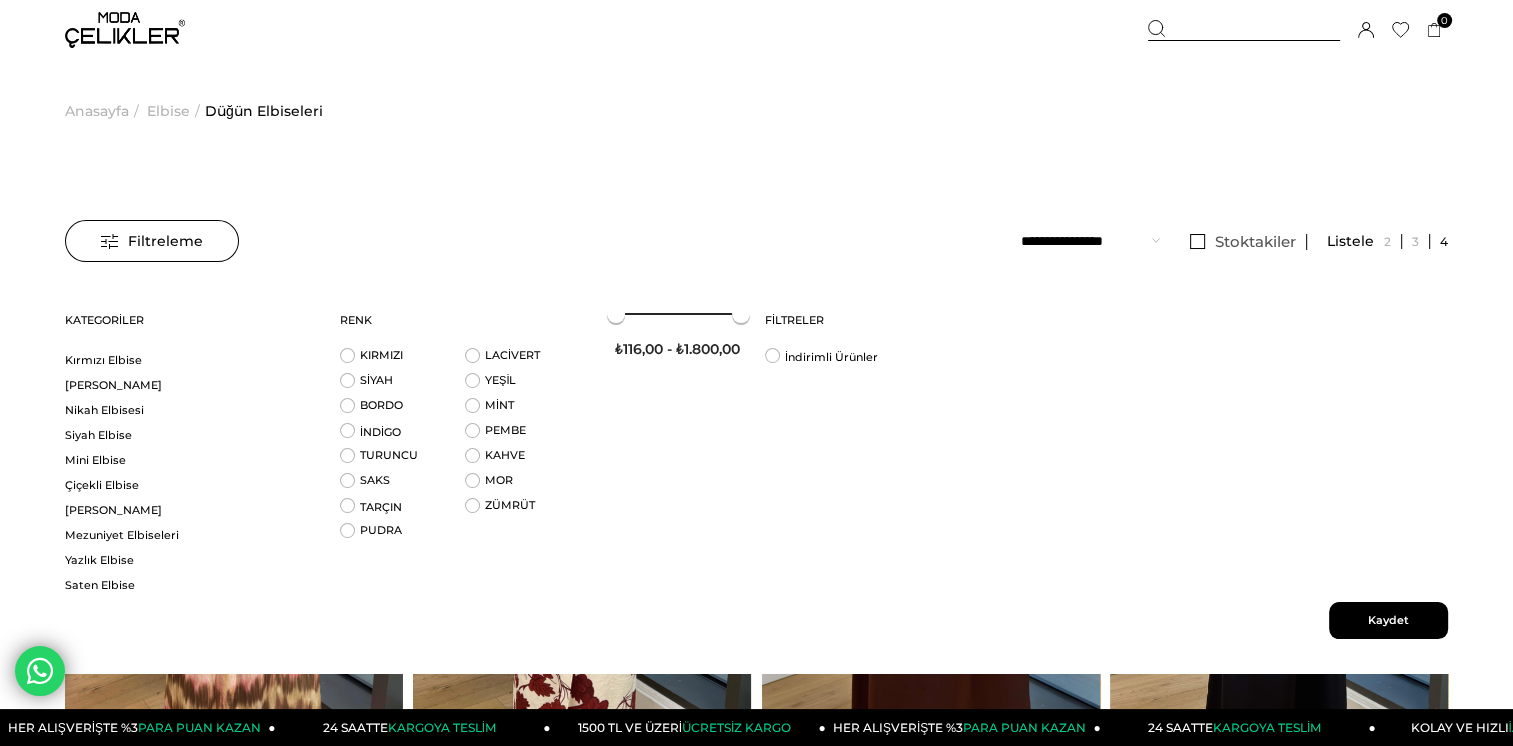 scroll, scrollTop: 1025, scrollLeft: 0, axis: vertical 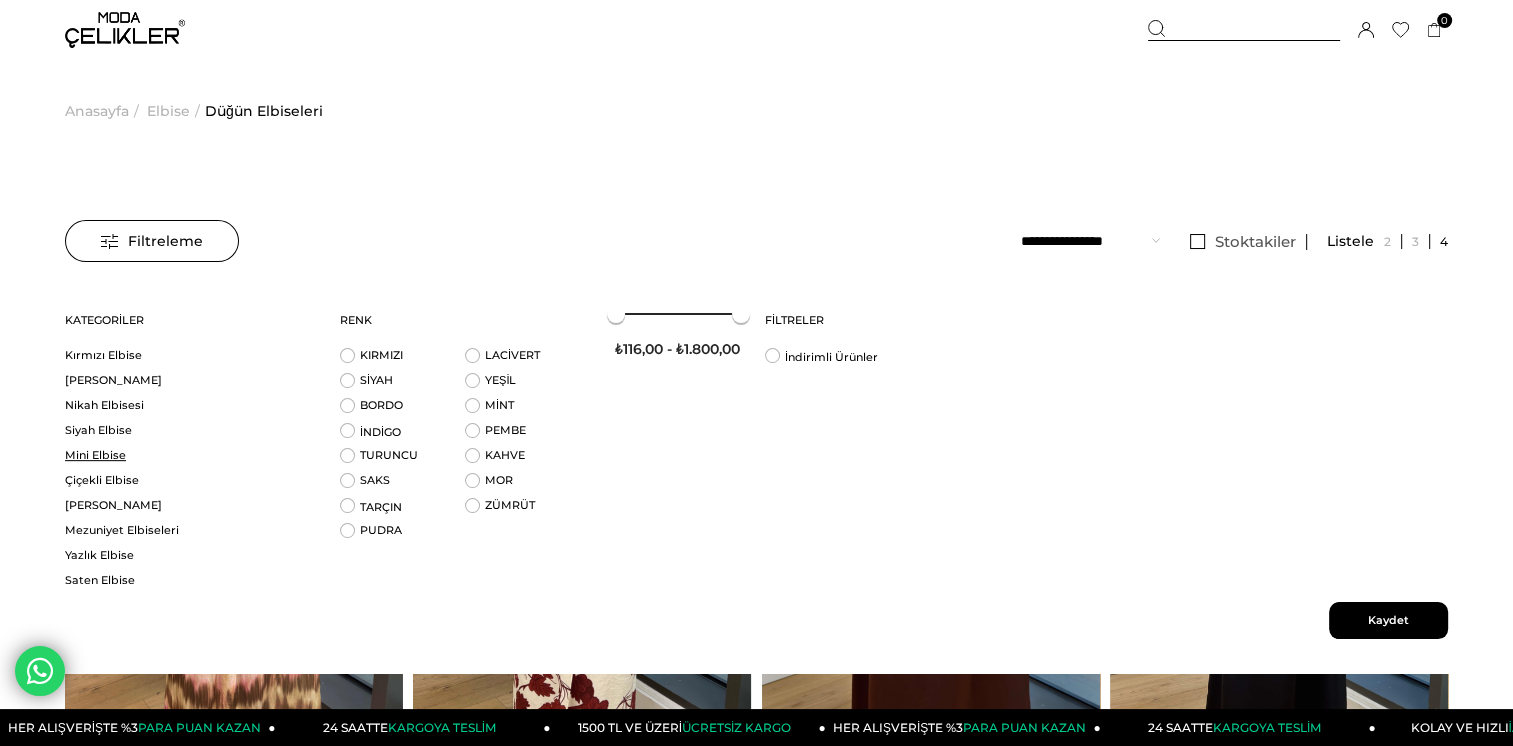 click on "Mini Elbise" at bounding box center (190, 455) 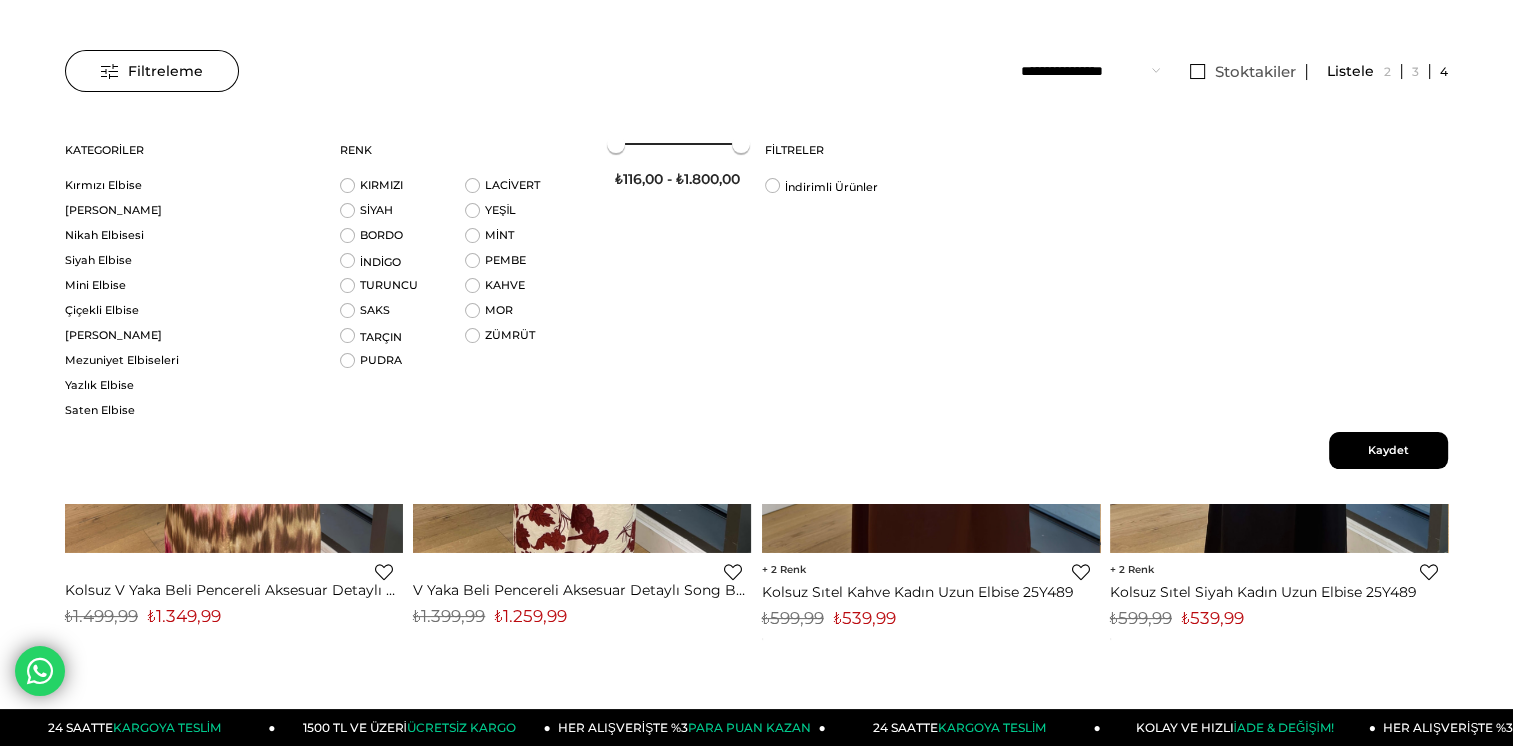 scroll, scrollTop: 200, scrollLeft: 0, axis: vertical 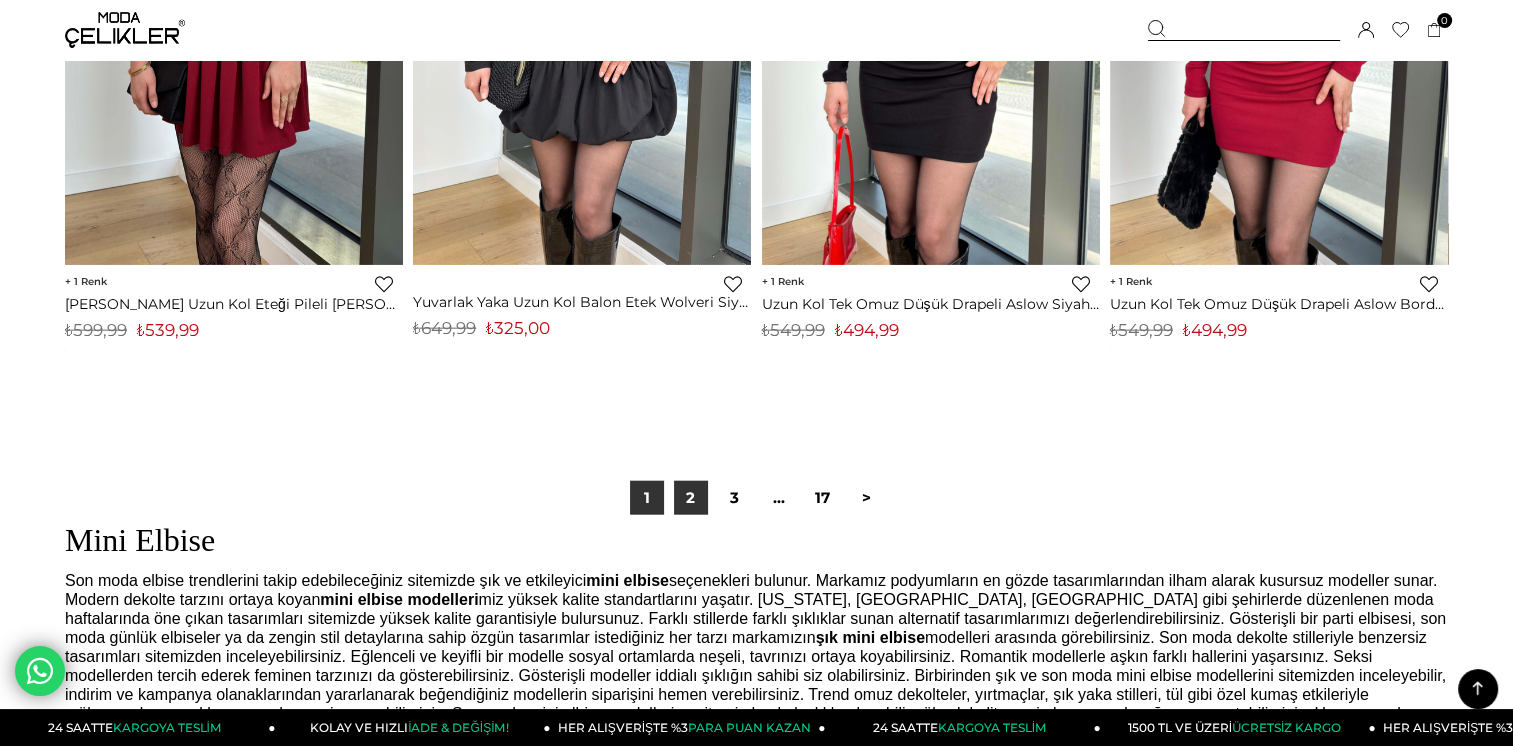 click on "2" at bounding box center [691, 498] 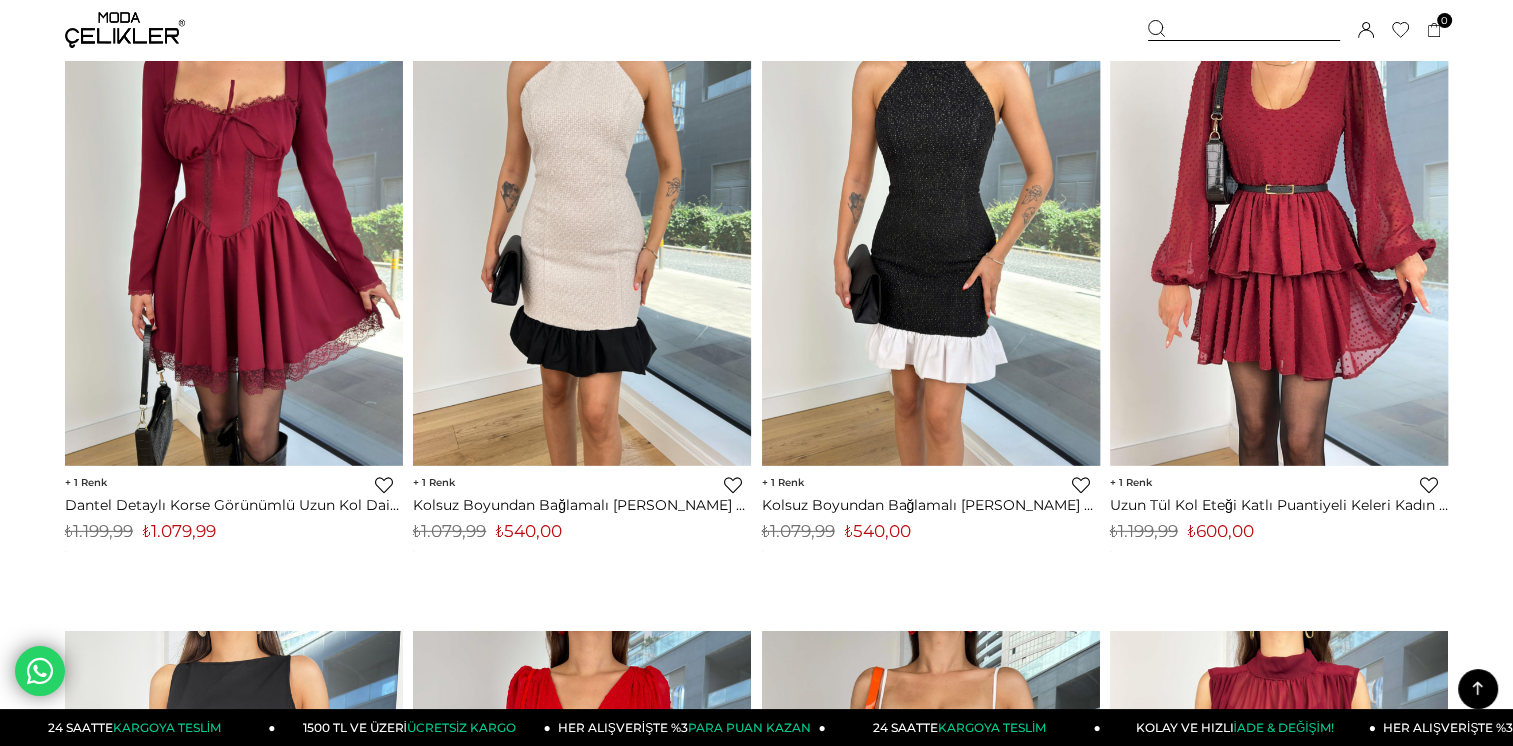 scroll, scrollTop: 6200, scrollLeft: 0, axis: vertical 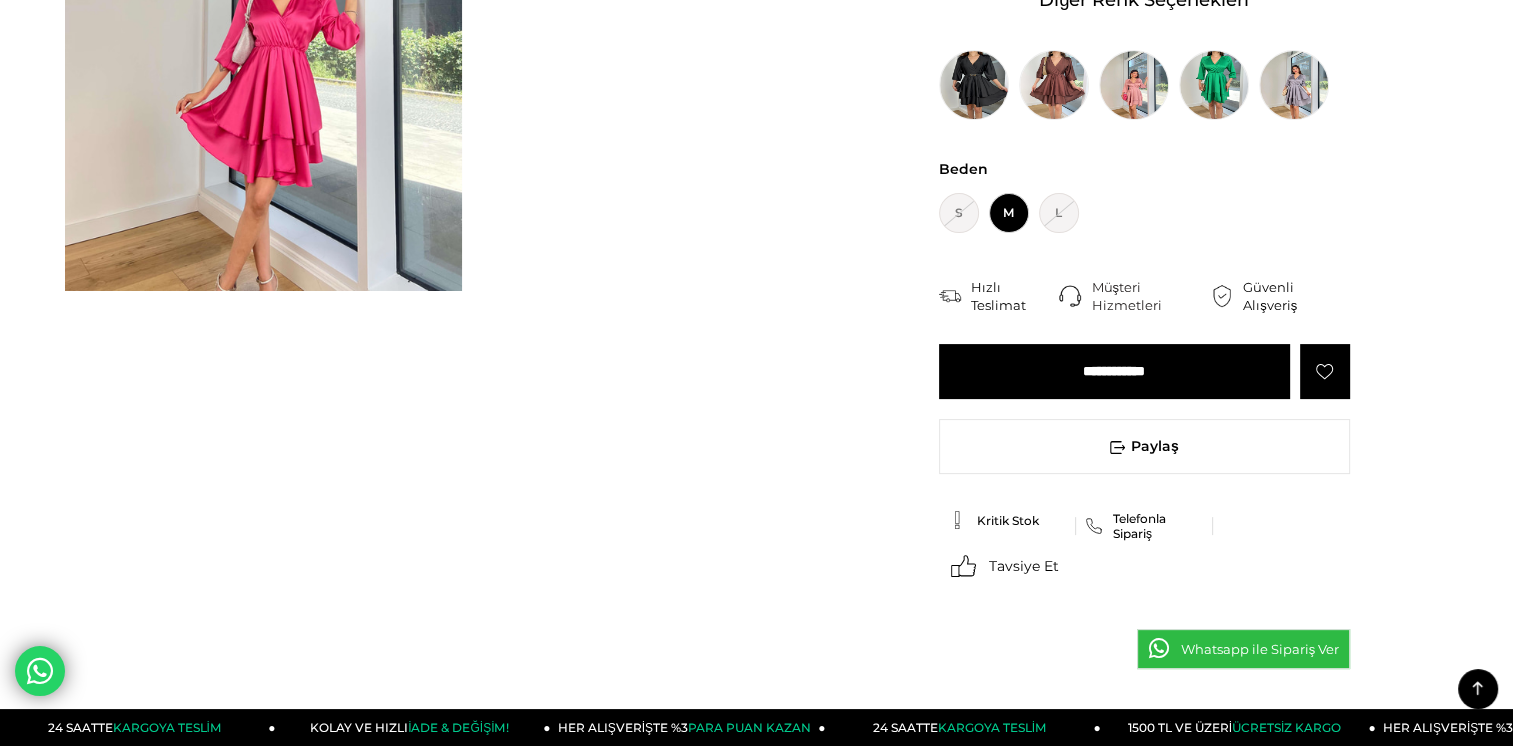 click on "**********" at bounding box center (1114, 371) 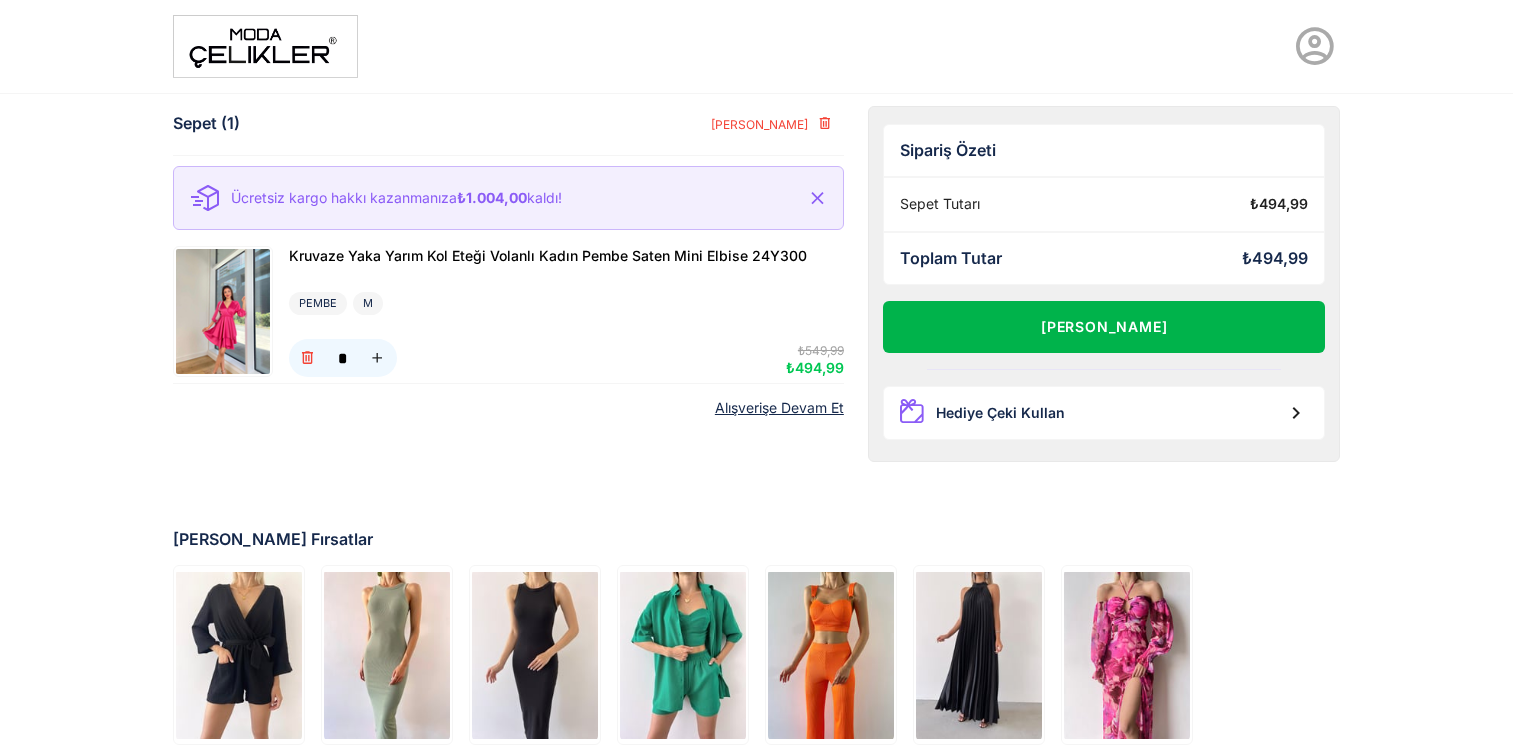 scroll, scrollTop: 0, scrollLeft: 0, axis: both 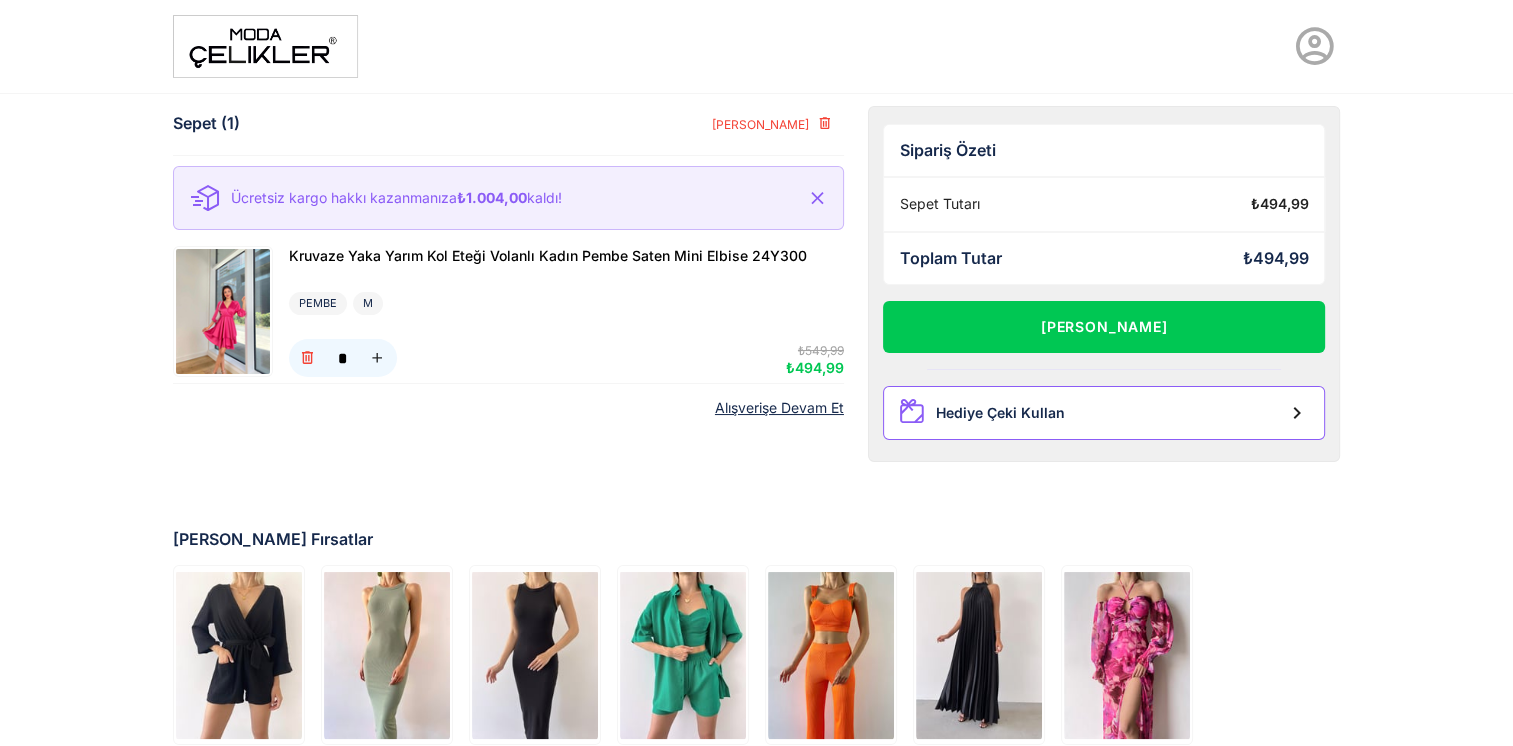 click on "Hediye Çeki Kullan" 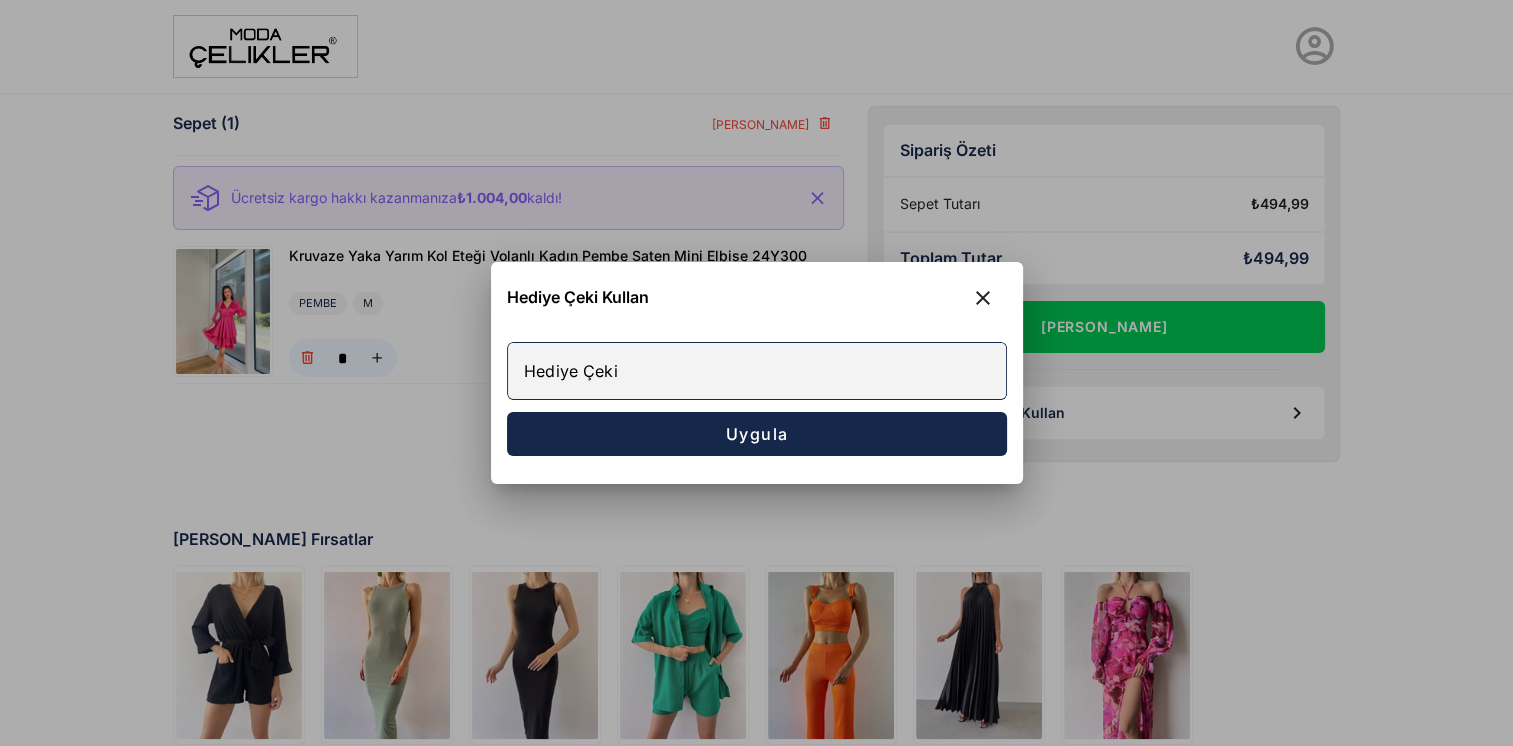 click on "Hediye Çeki" 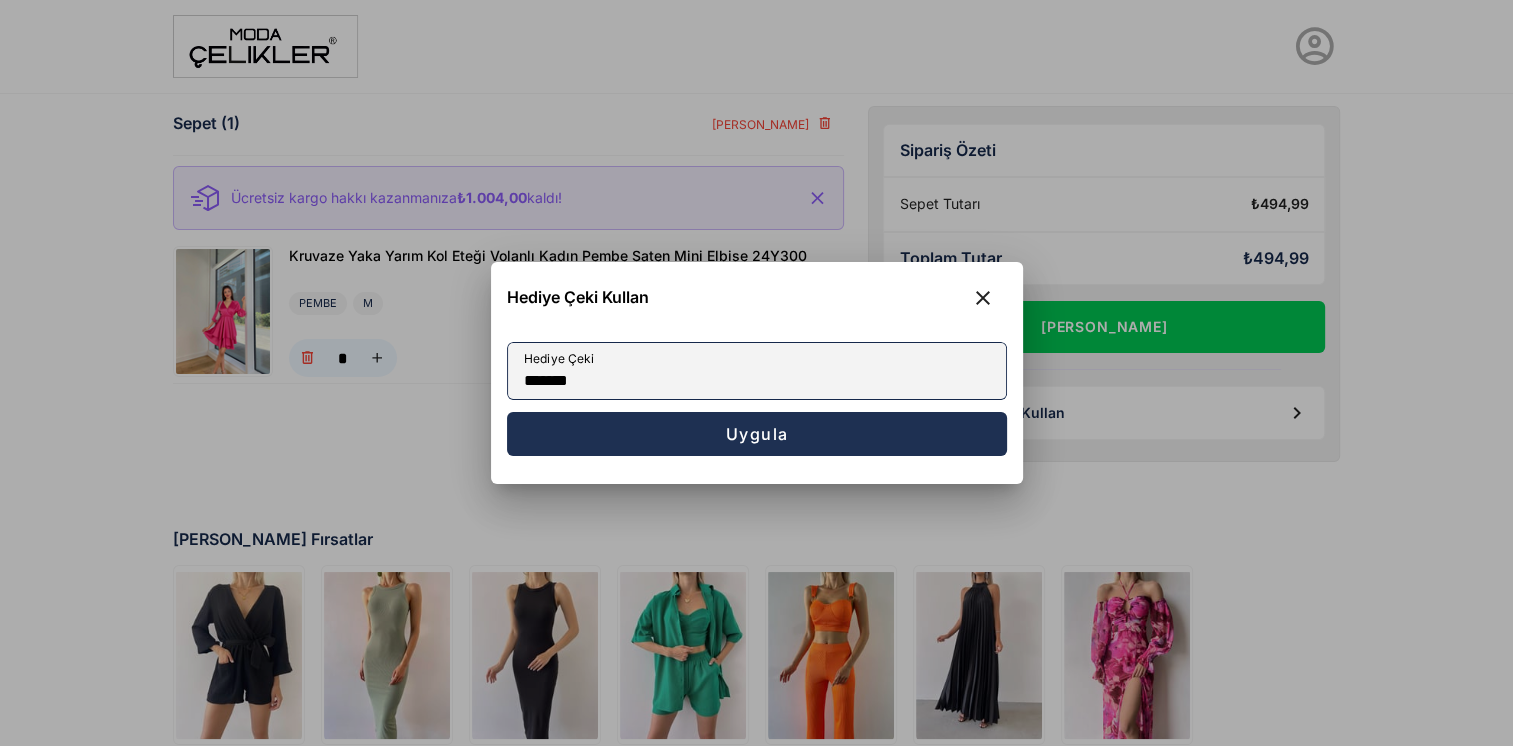 type on "*******" 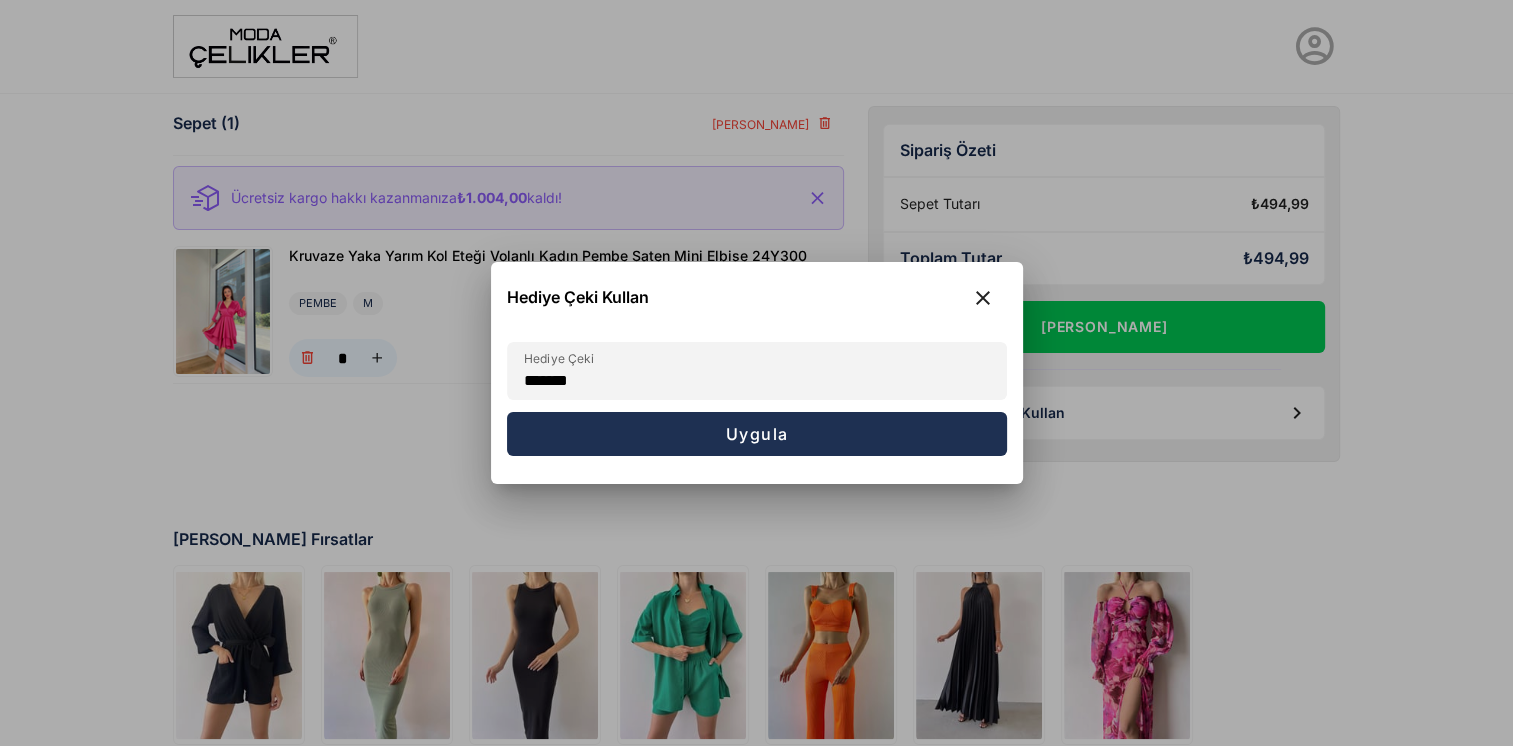 click on "Uygula" 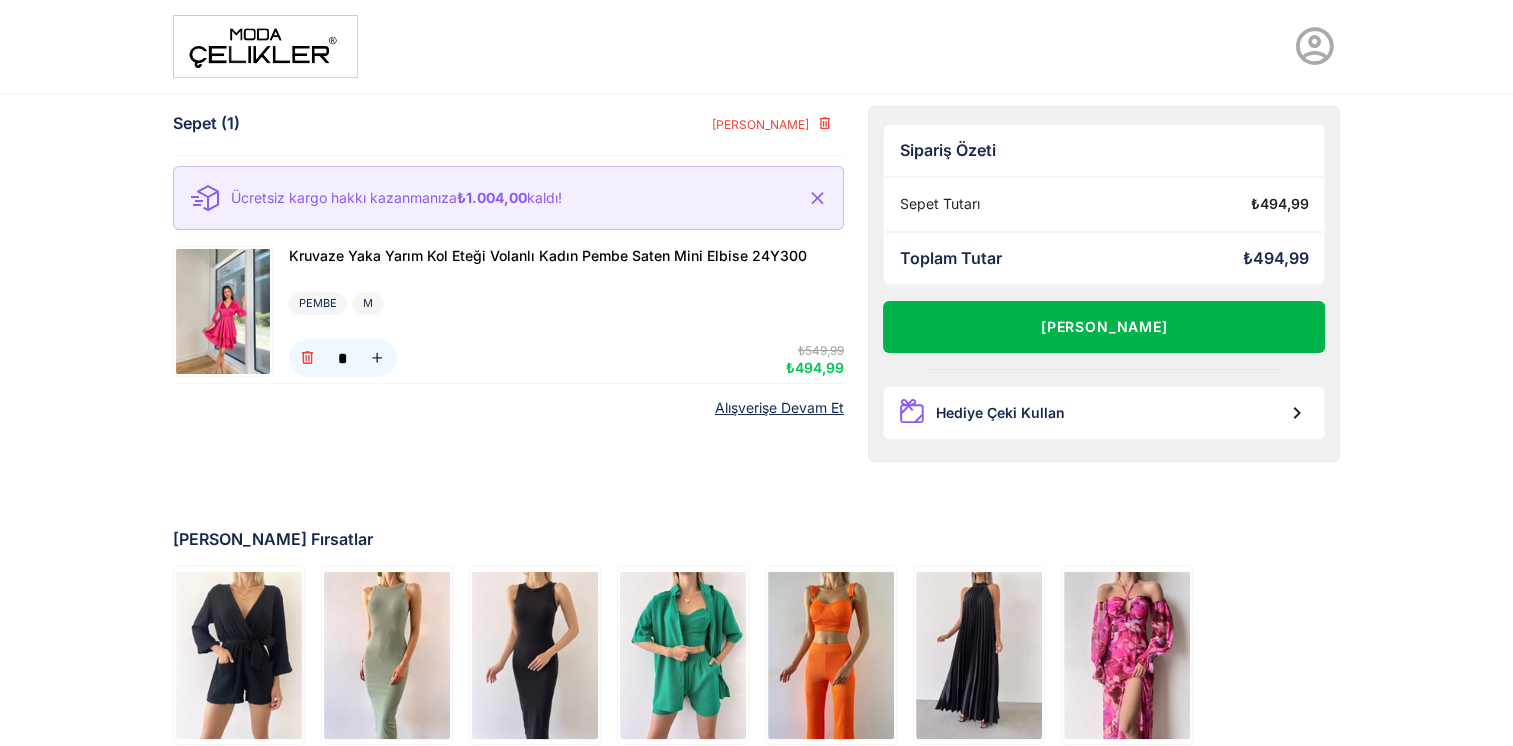 click on "Alışverişi Tamamla" at bounding box center [1104, 327] 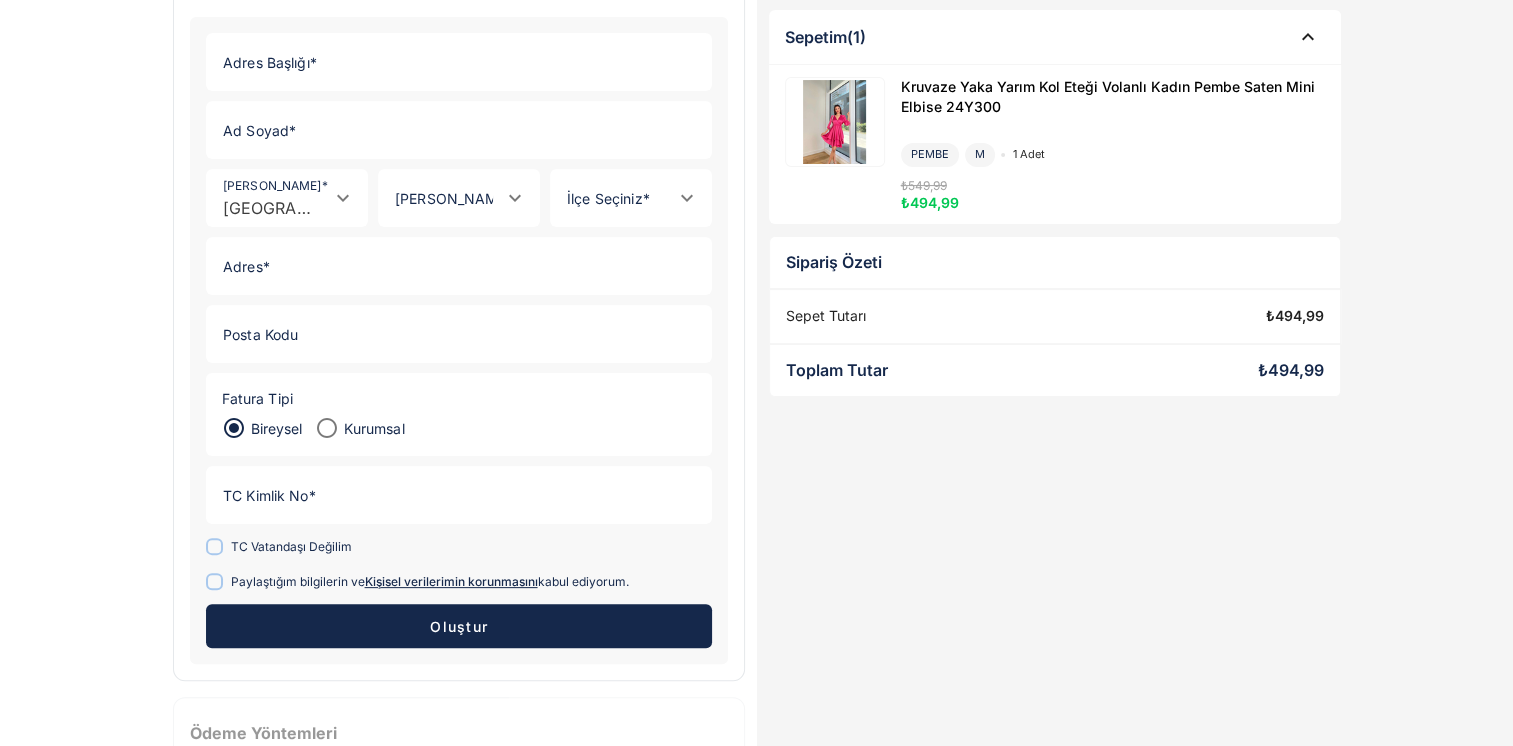 scroll, scrollTop: 0, scrollLeft: 0, axis: both 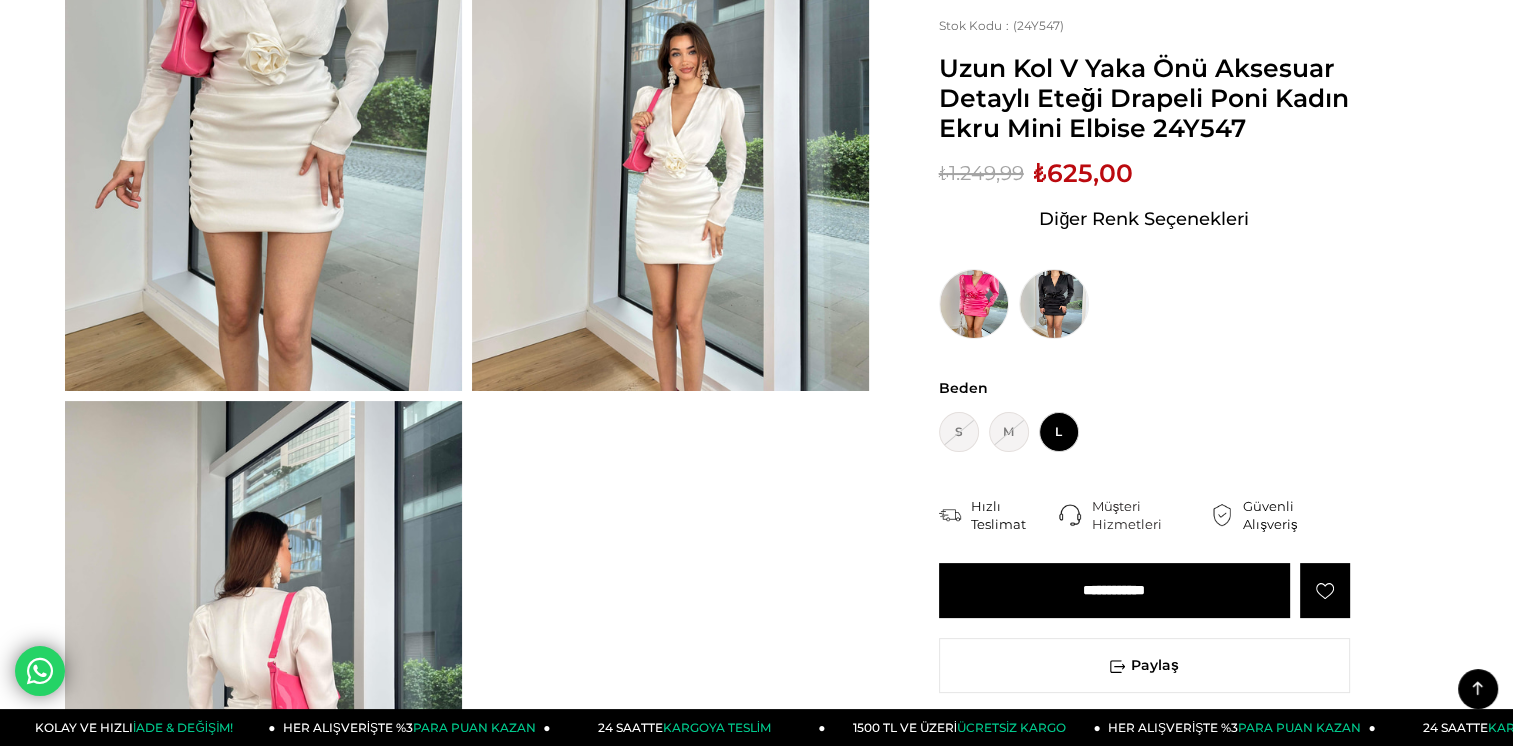 click at bounding box center [263, 126] 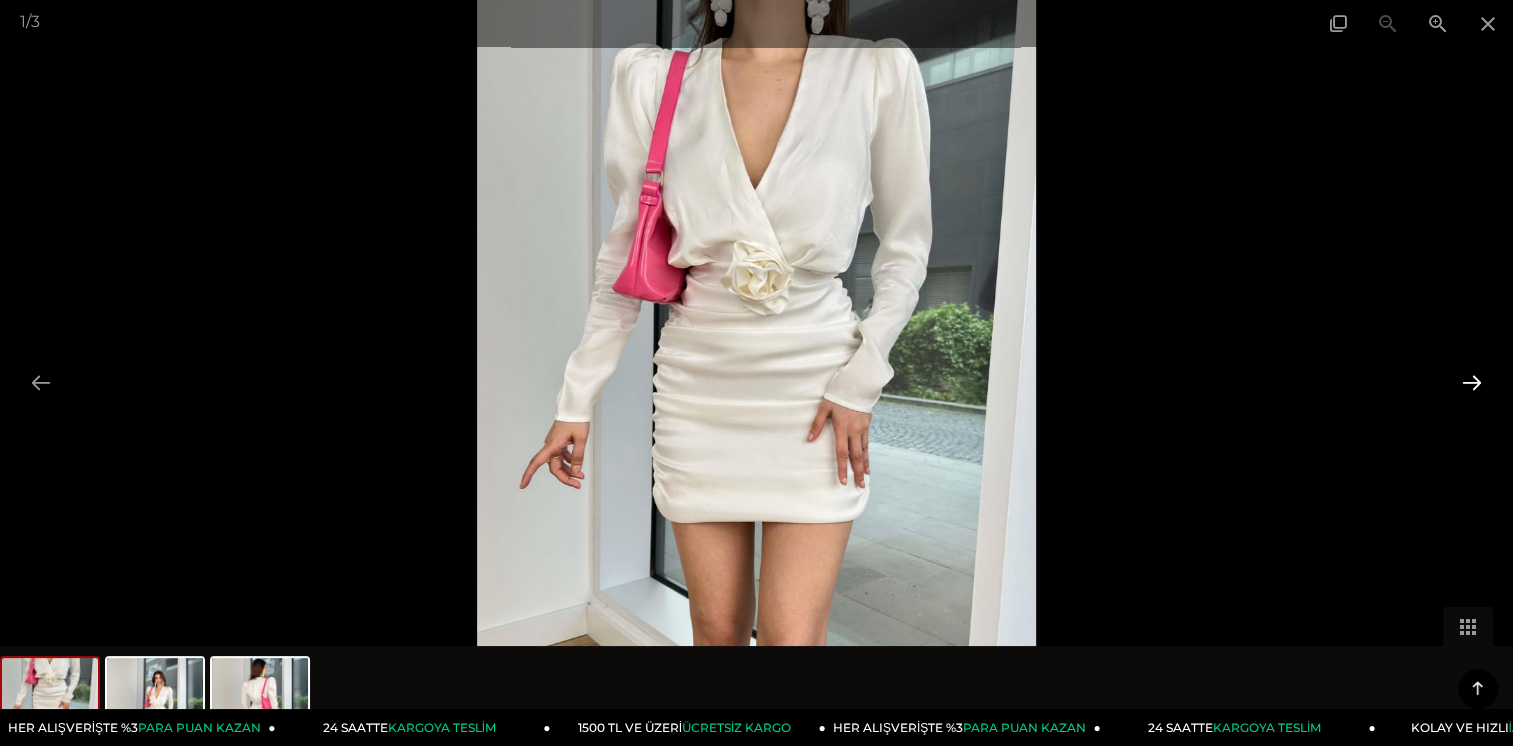 click at bounding box center (1472, 382) 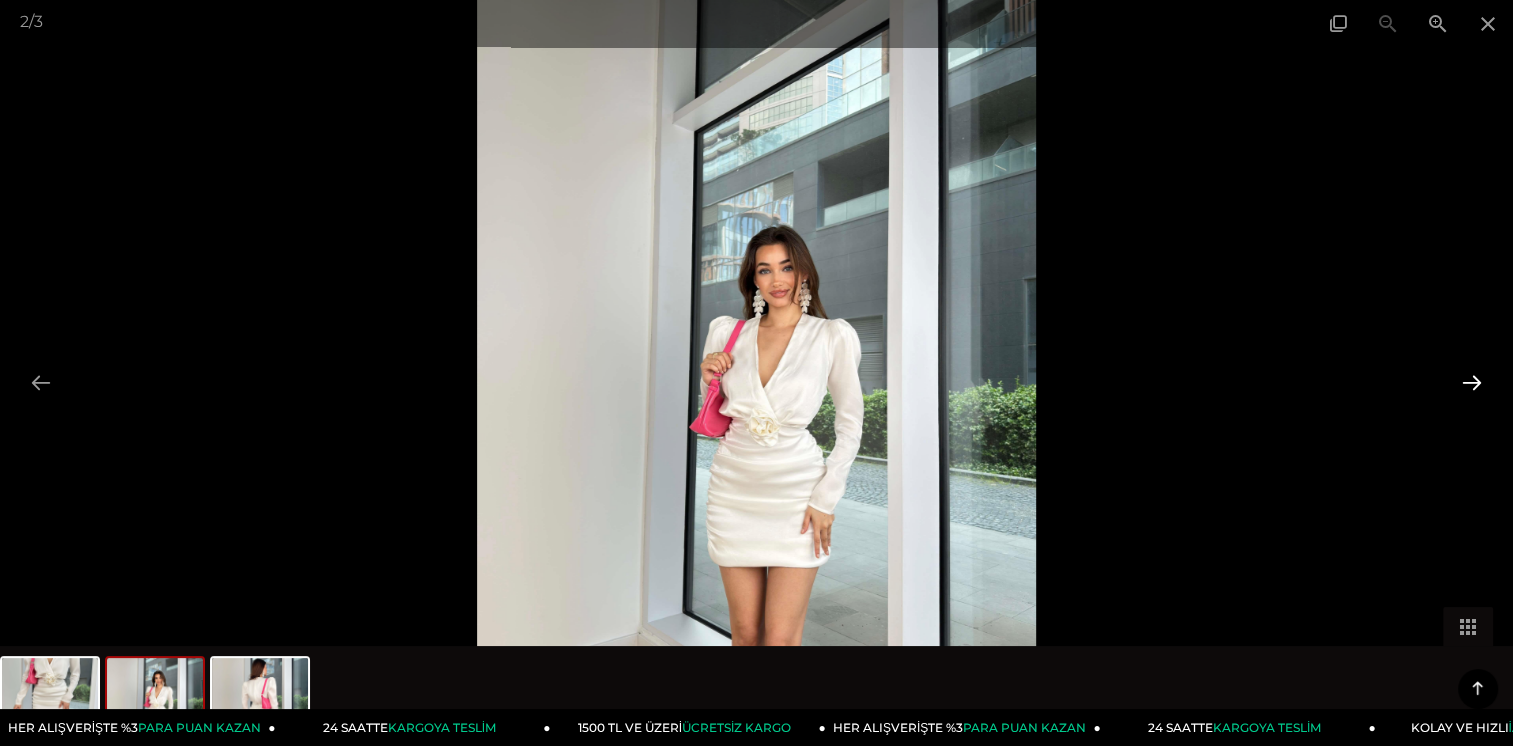 click at bounding box center [1472, 382] 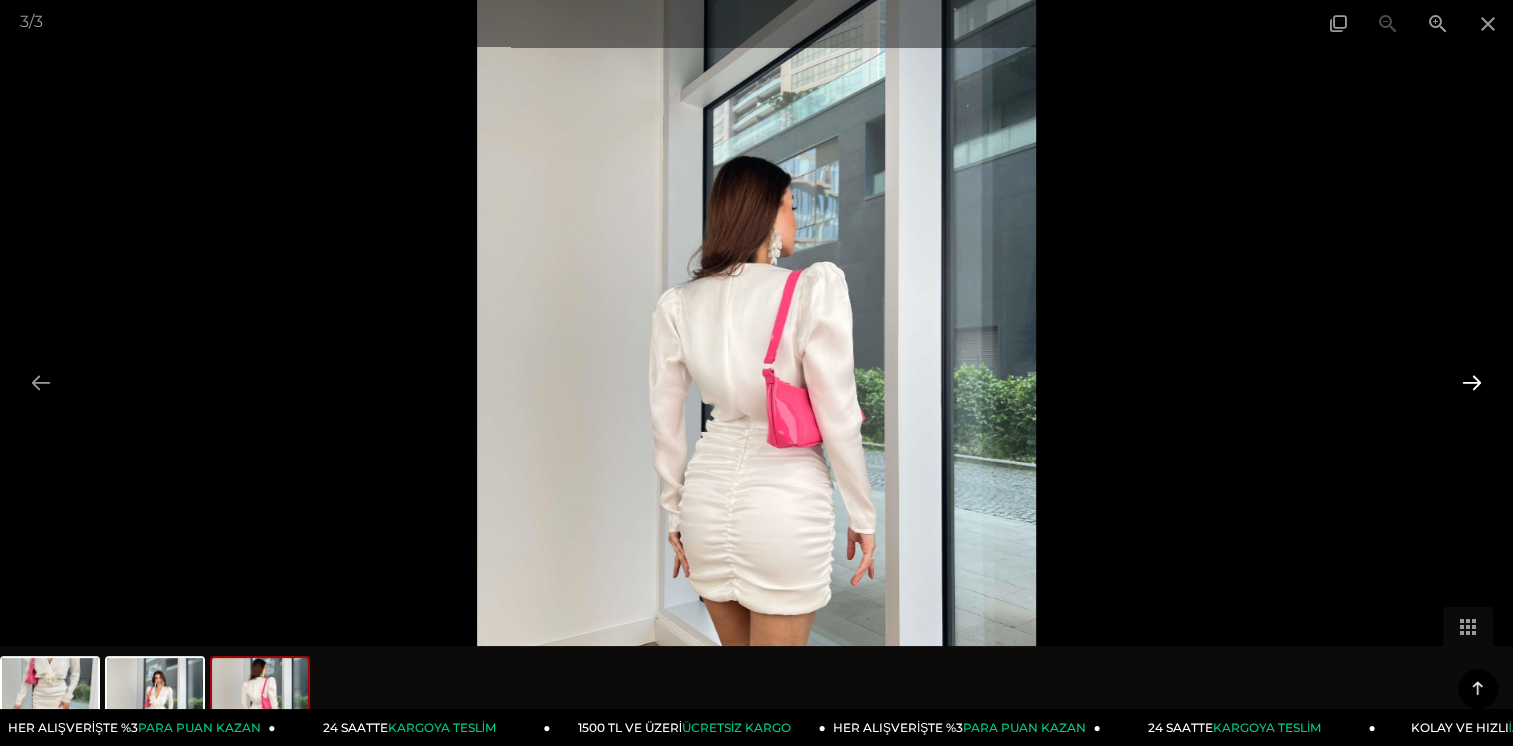 click at bounding box center [1472, 382] 